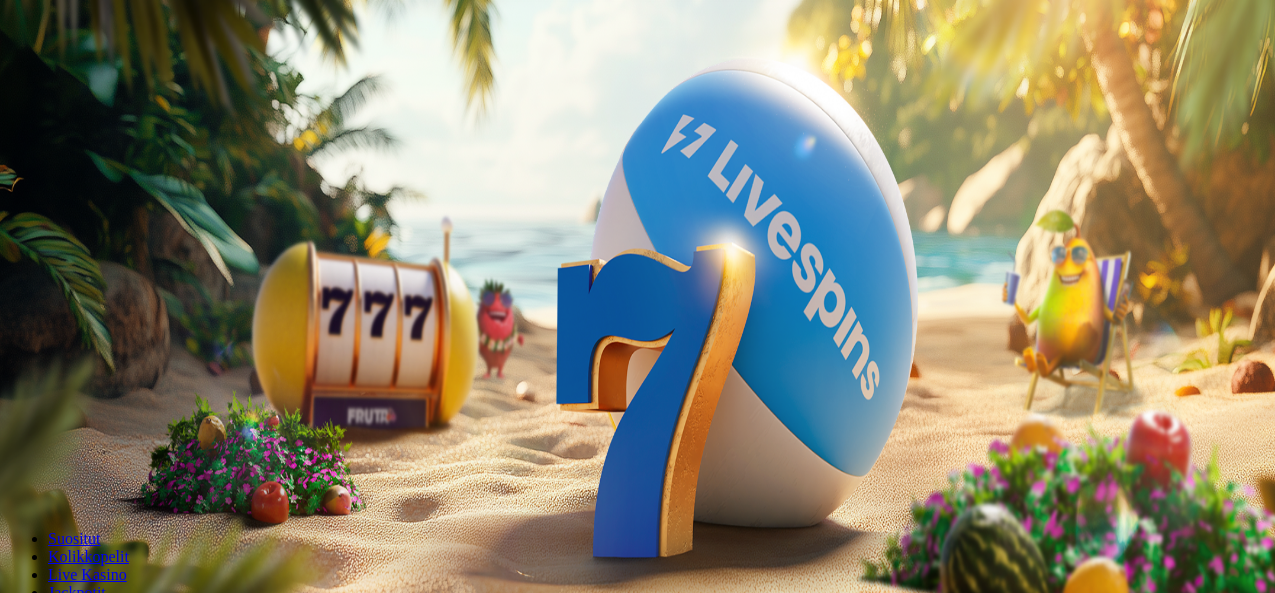 scroll, scrollTop: 0, scrollLeft: 0, axis: both 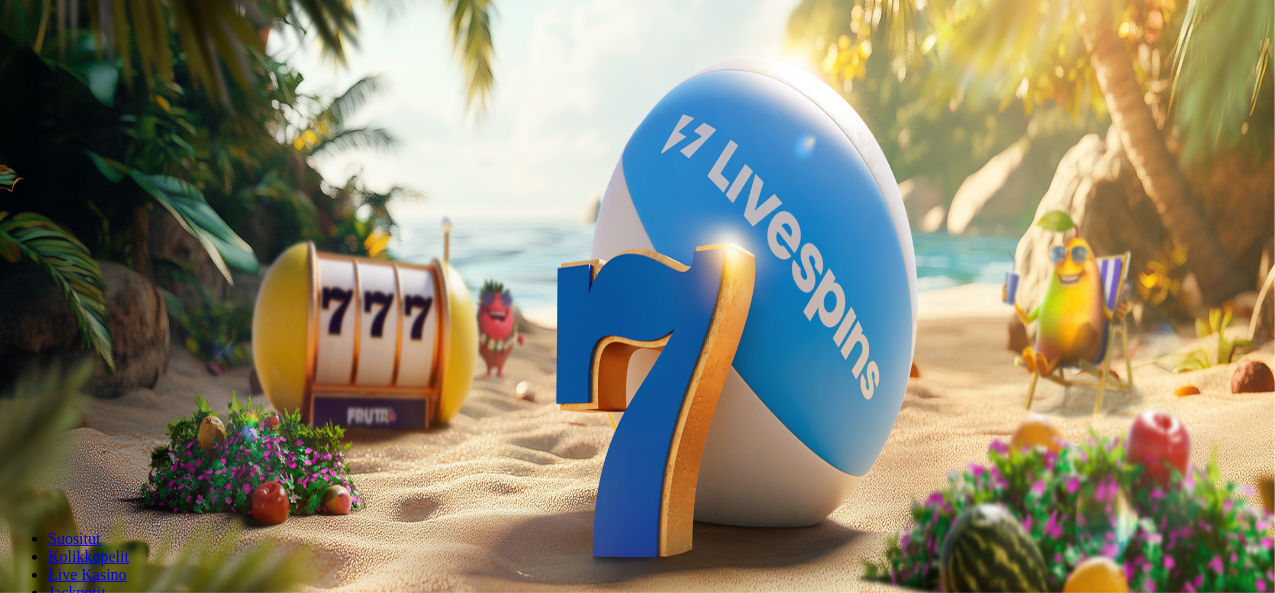 click on "***" at bounding box center (79, 429) 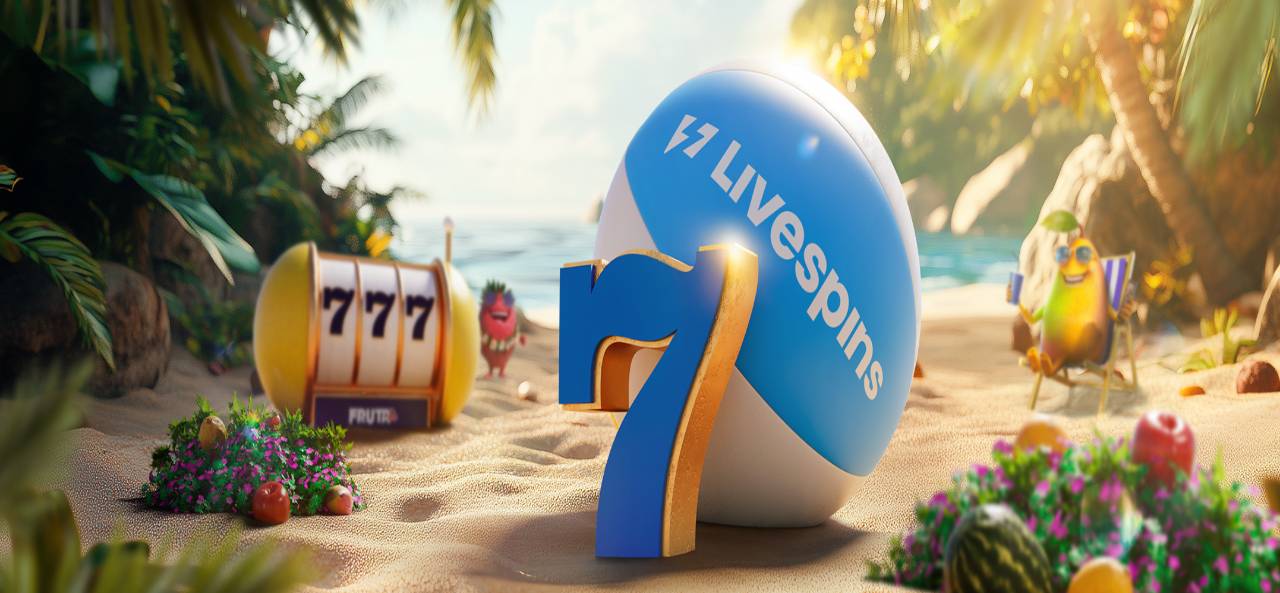 click at bounding box center (640, 448) 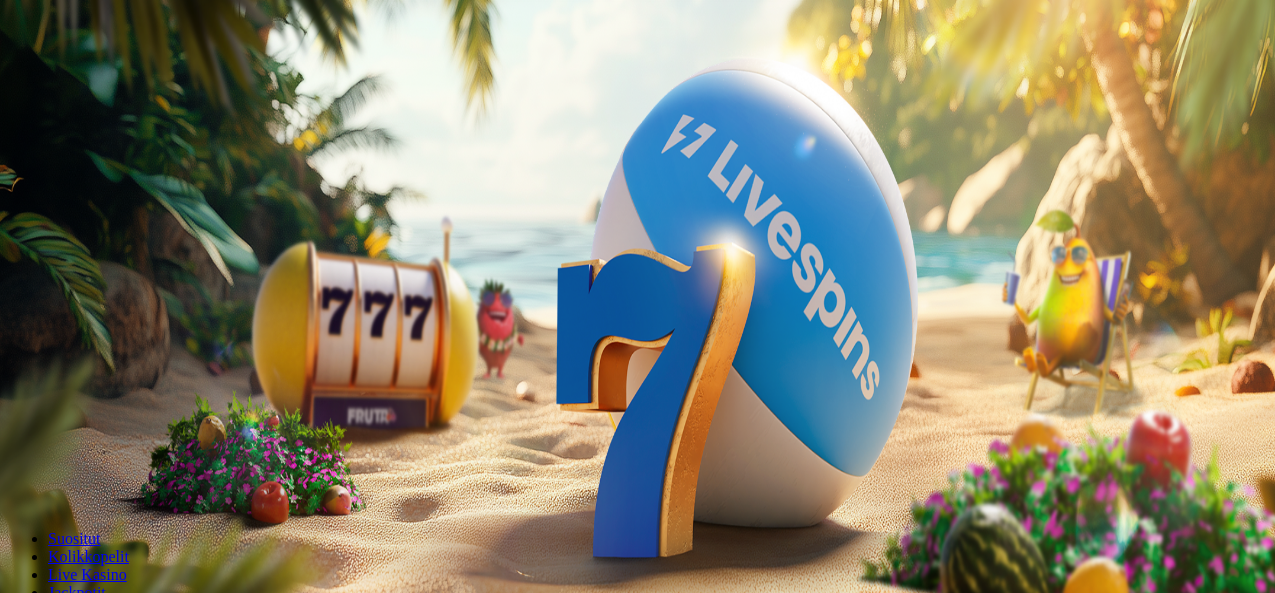 scroll, scrollTop: 0, scrollLeft: 0, axis: both 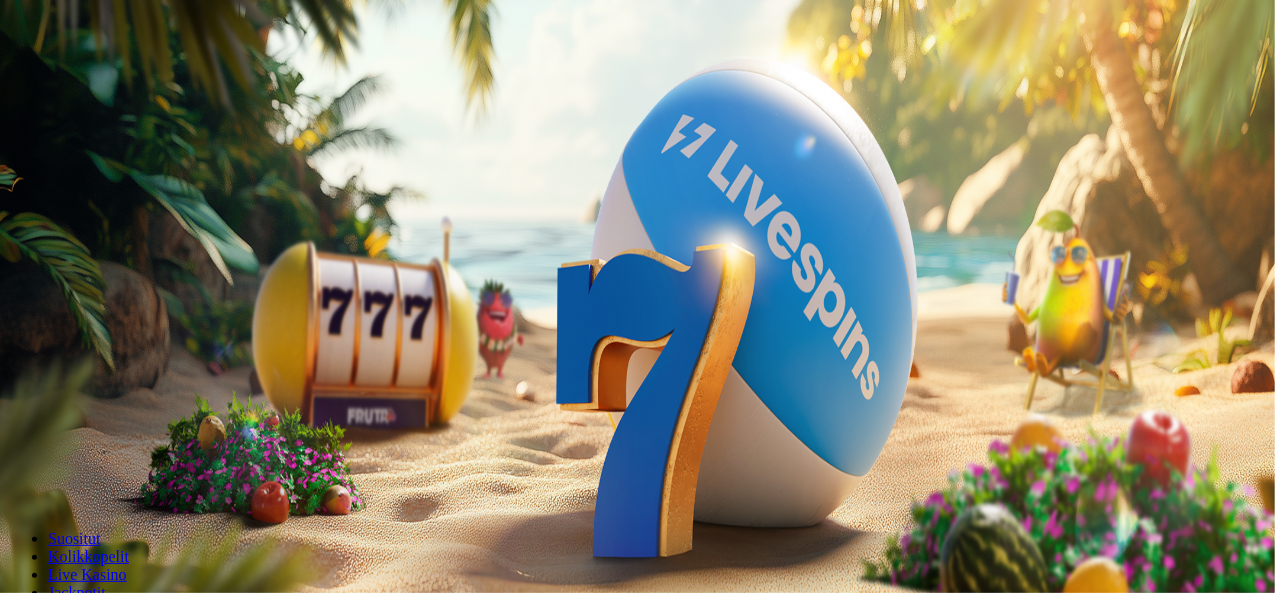 click on "Talletus € 0.00" at bounding box center (57, 72) 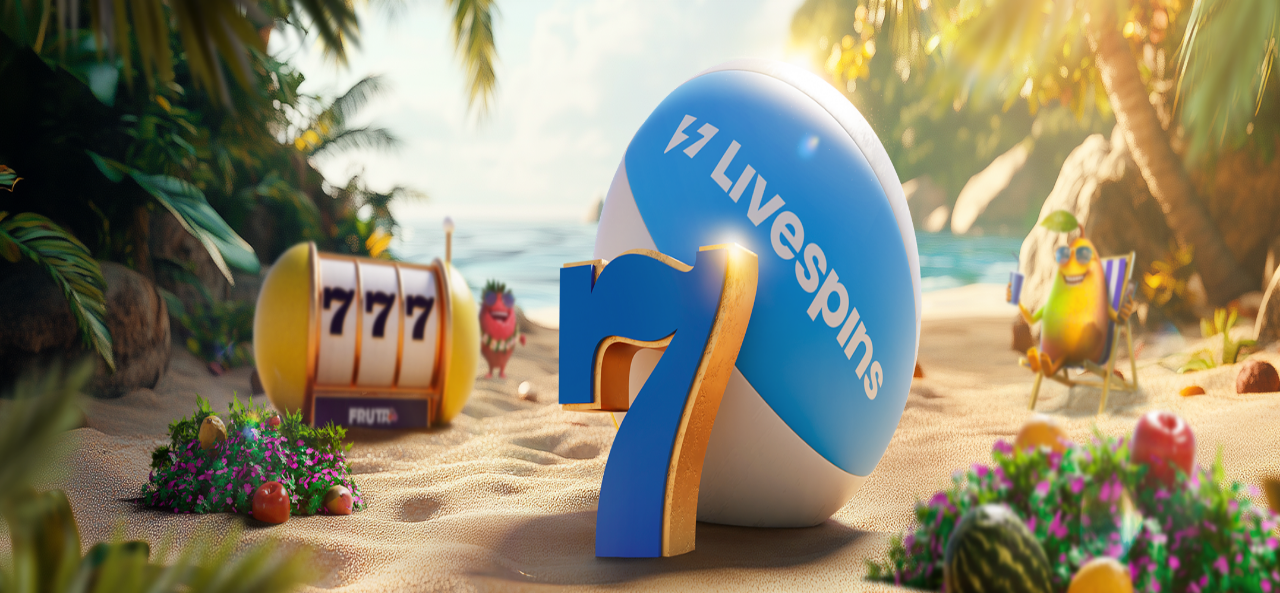click on "***" at bounding box center [79, 468] 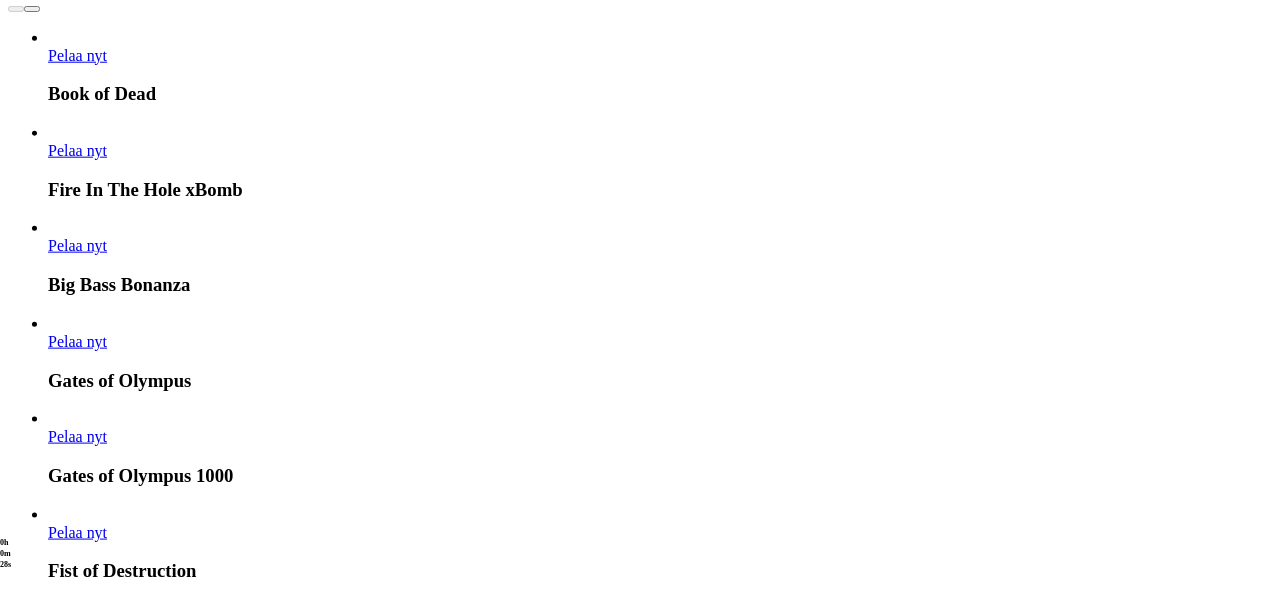 scroll, scrollTop: 0, scrollLeft: 0, axis: both 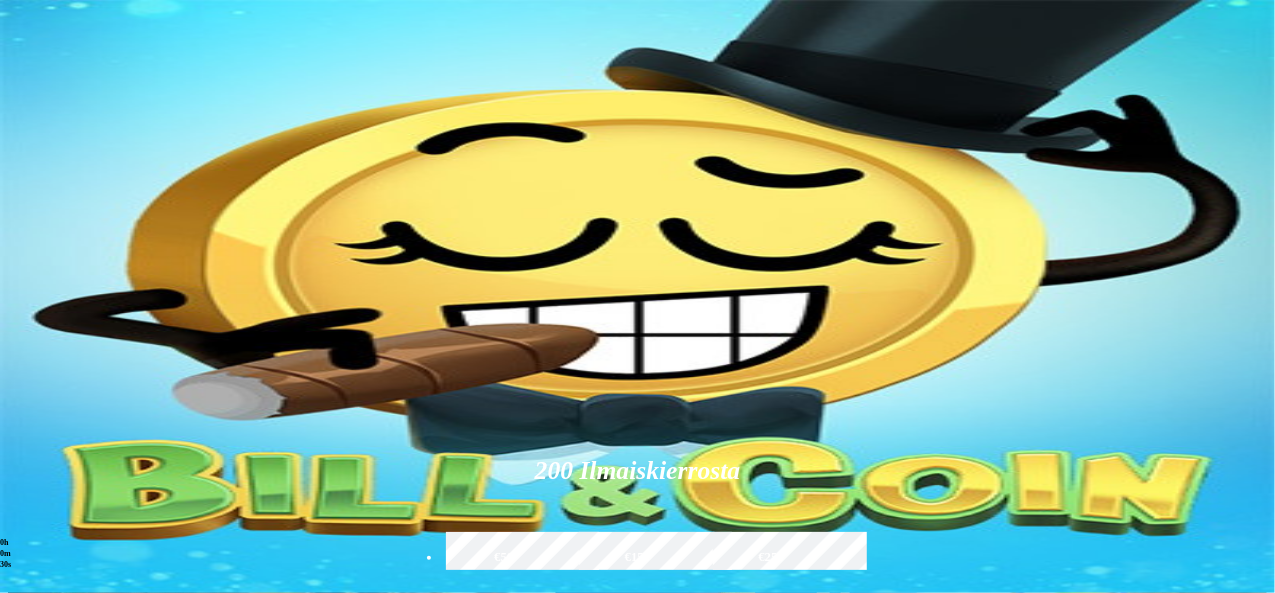 click at bounding box center [1046, 897] 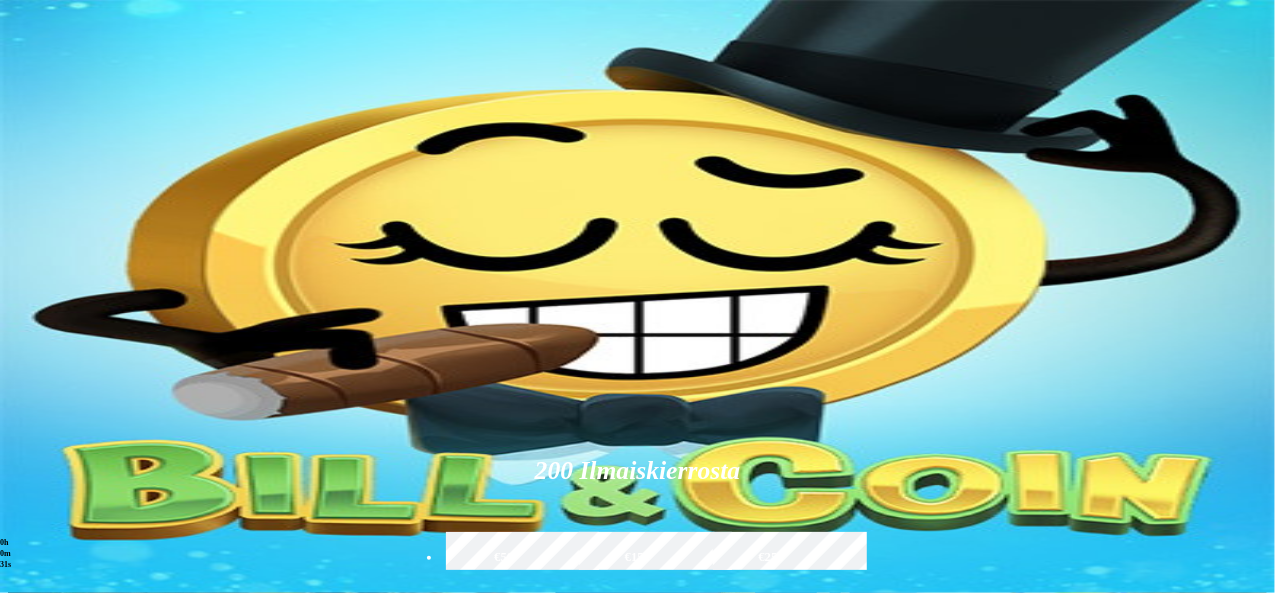 click at bounding box center (1046, 897) 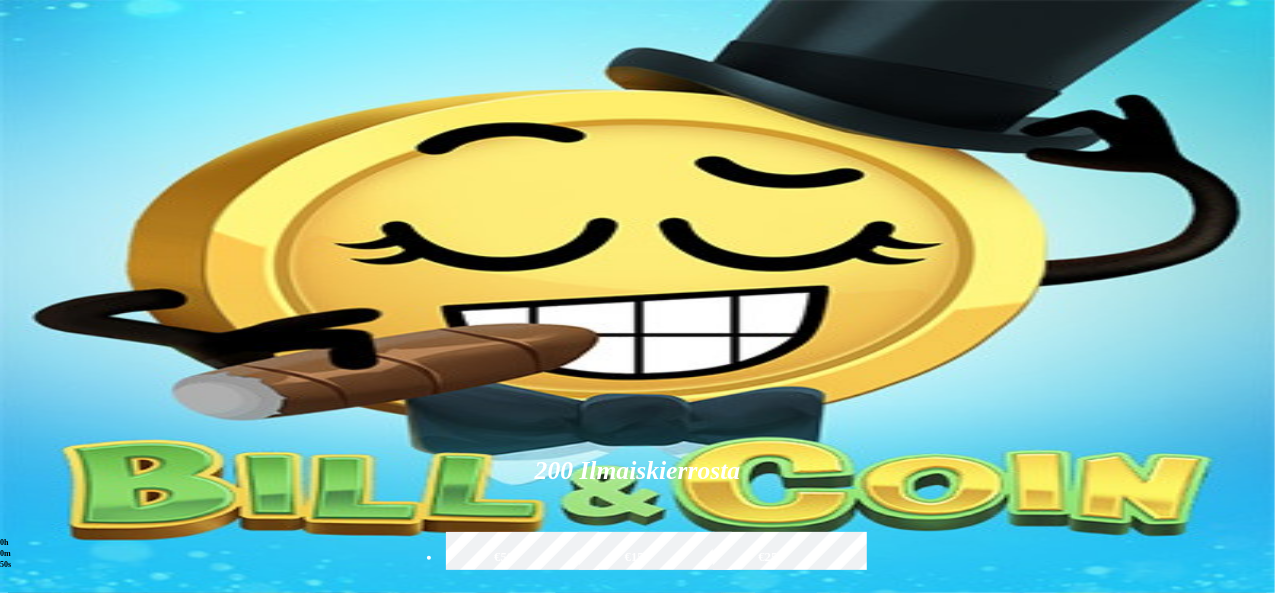 type on "********" 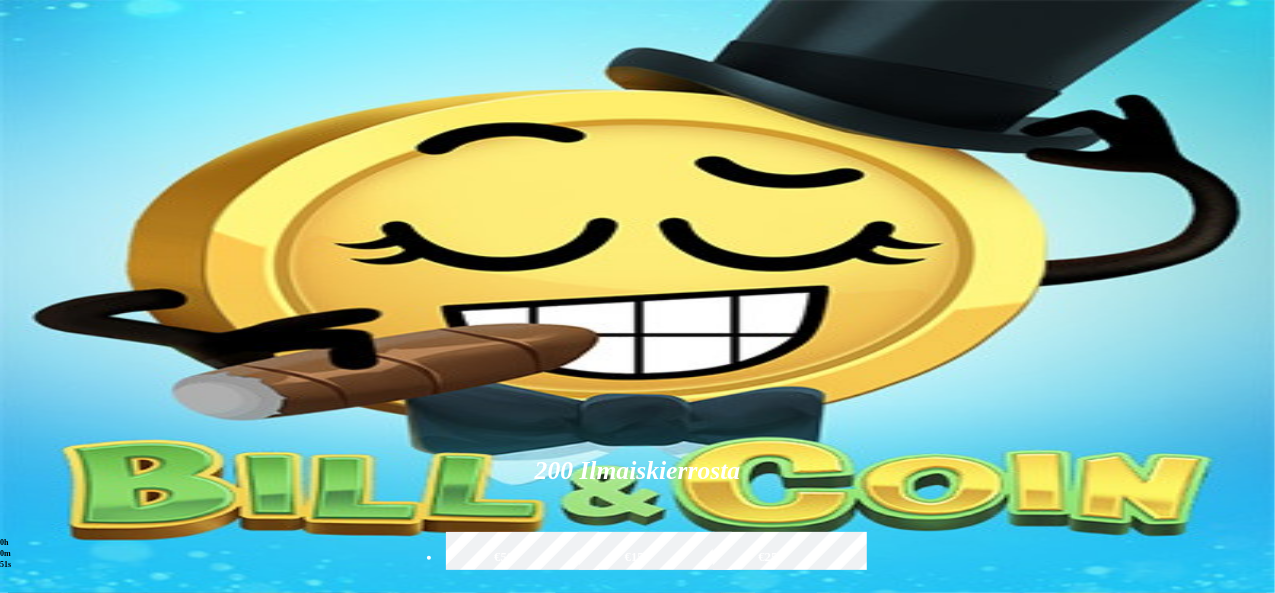 click on "Pelaa nyt" at bounding box center [868, 931] 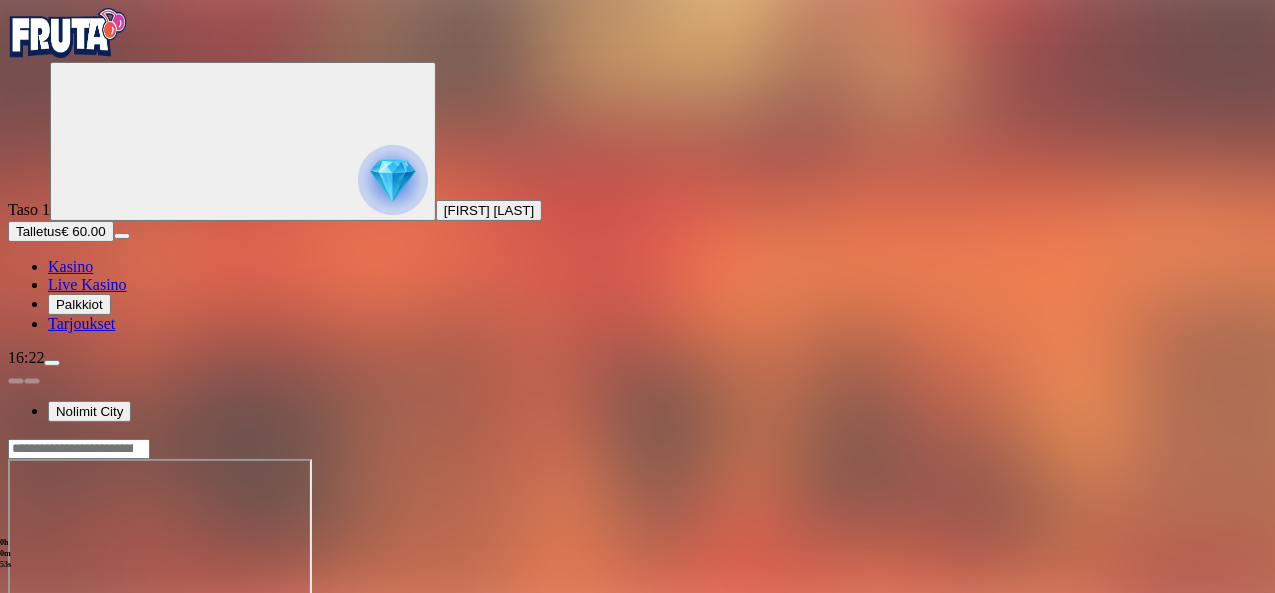 click at bounding box center [48, 631] 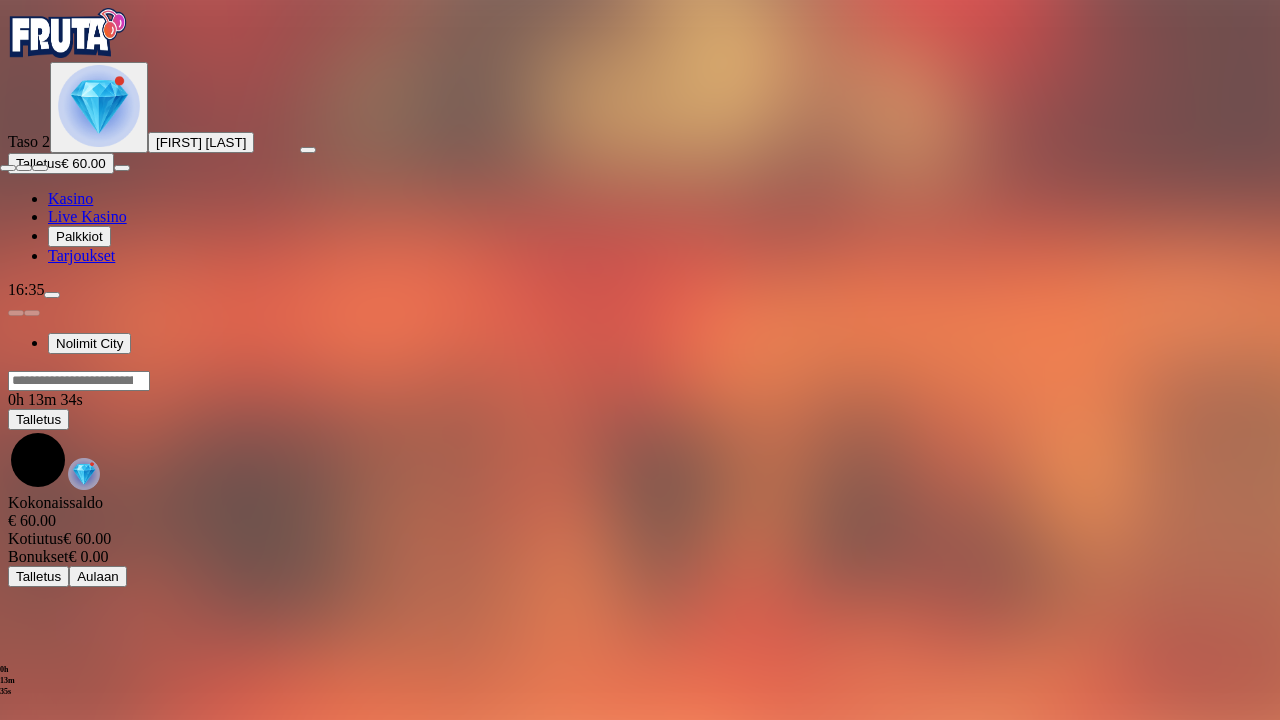 click at bounding box center [8, 168] 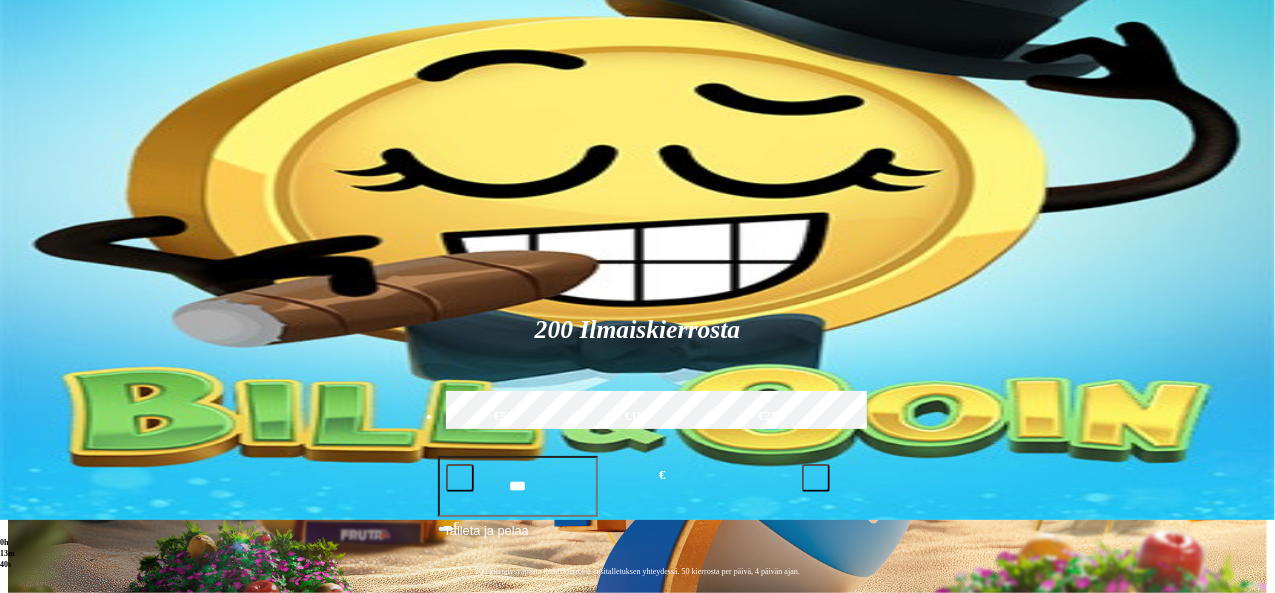 scroll, scrollTop: 0, scrollLeft: 0, axis: both 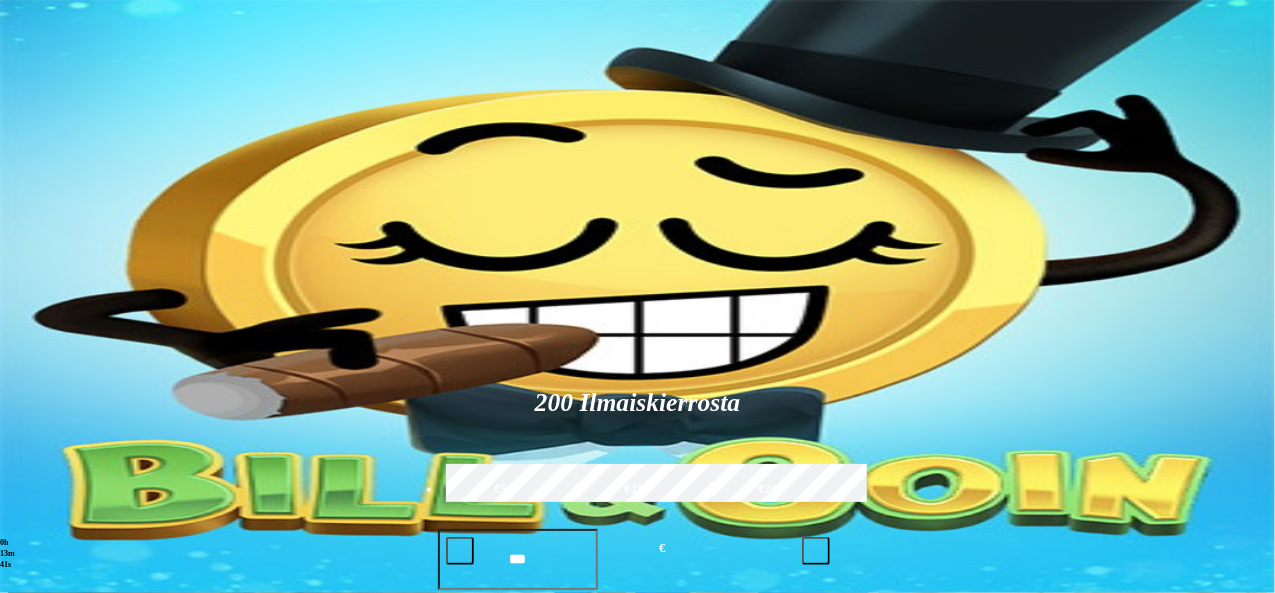 click at bounding box center [897, 830] 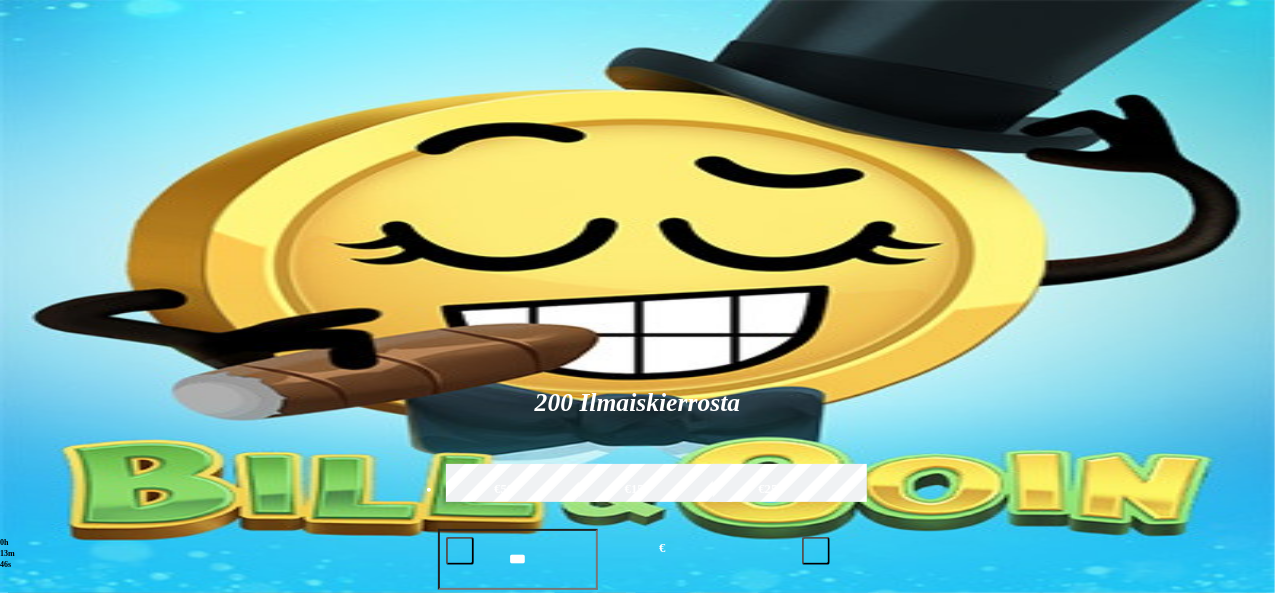 type on "********" 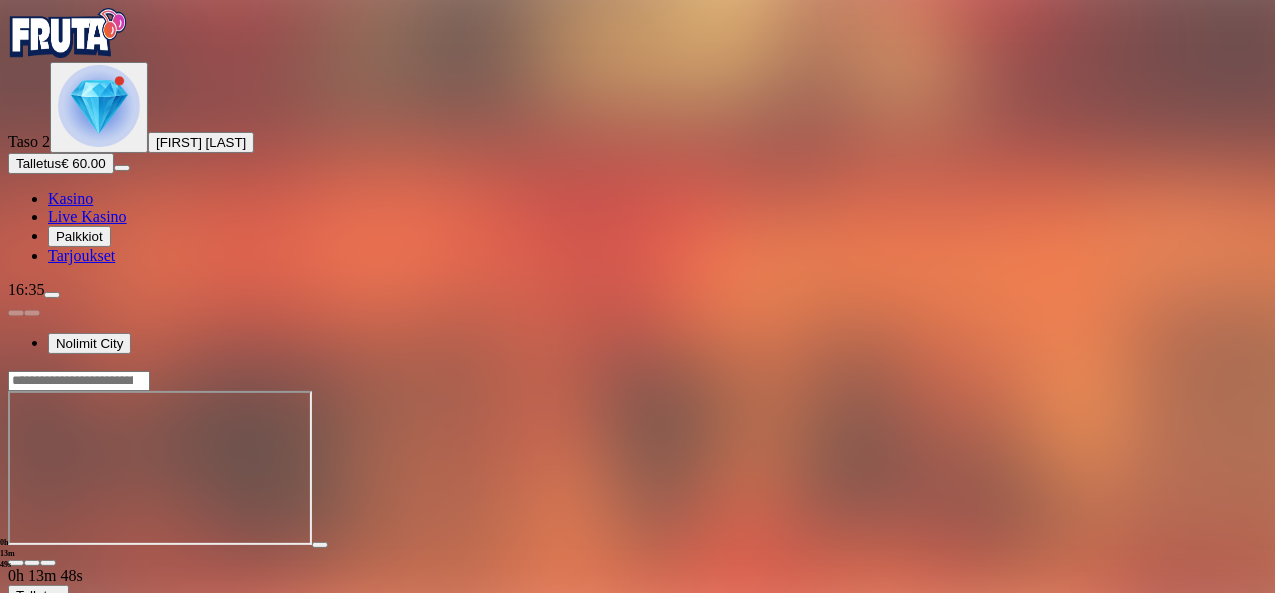 click at bounding box center [48, 563] 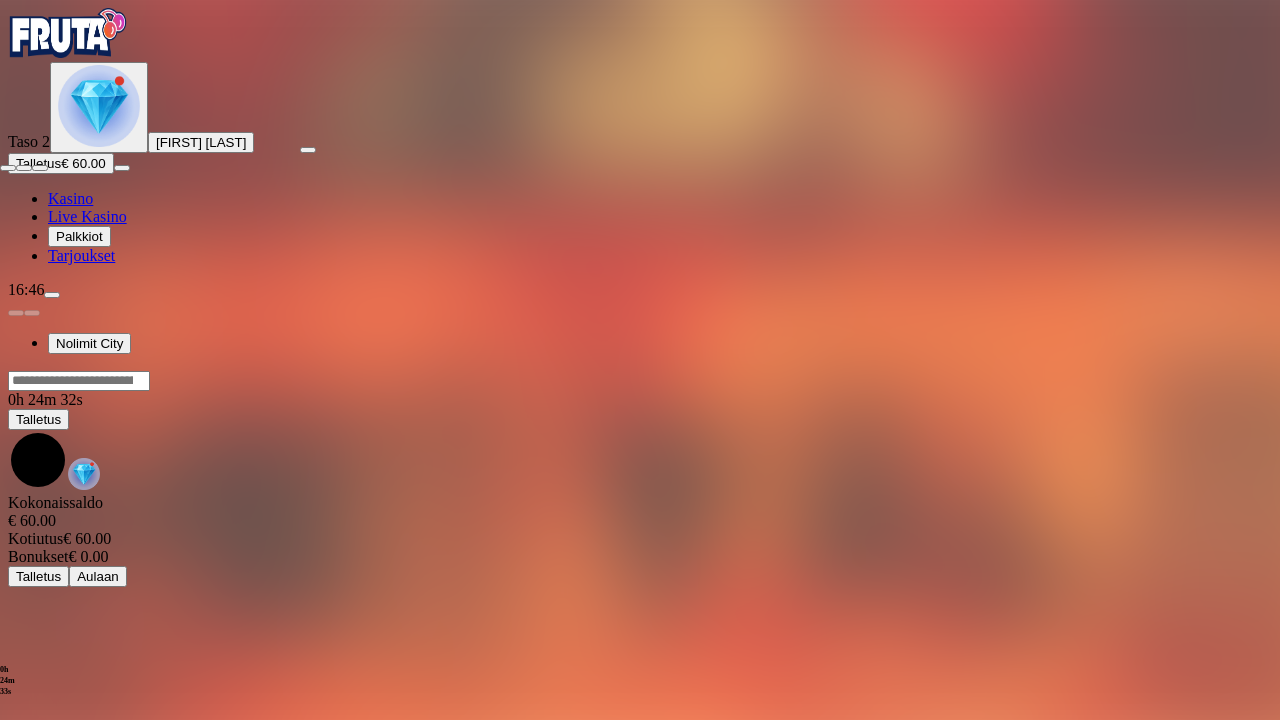 click at bounding box center [8, 168] 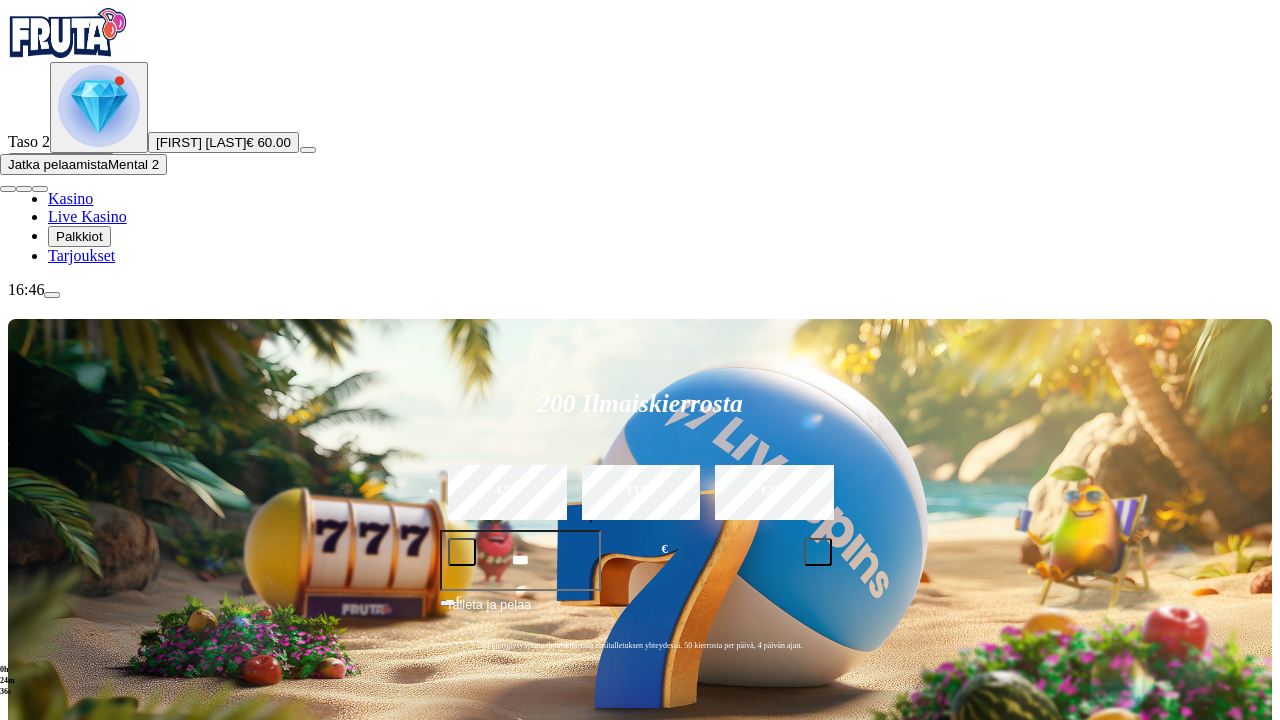 click at bounding box center (308, 150) 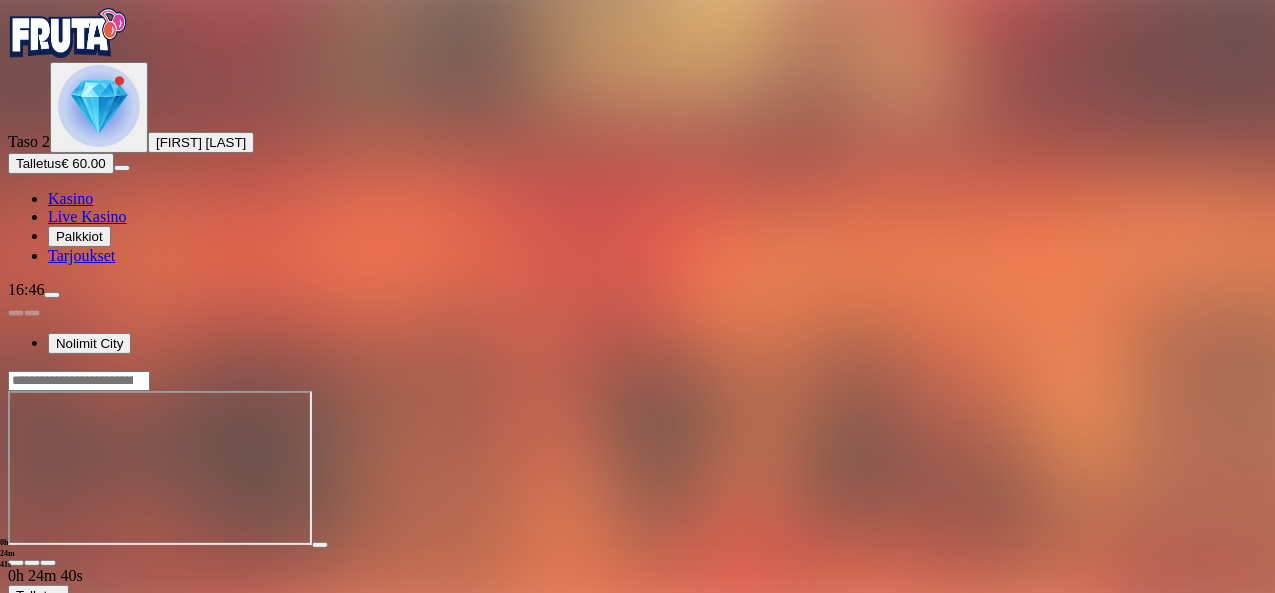 click at bounding box center (99, 106) 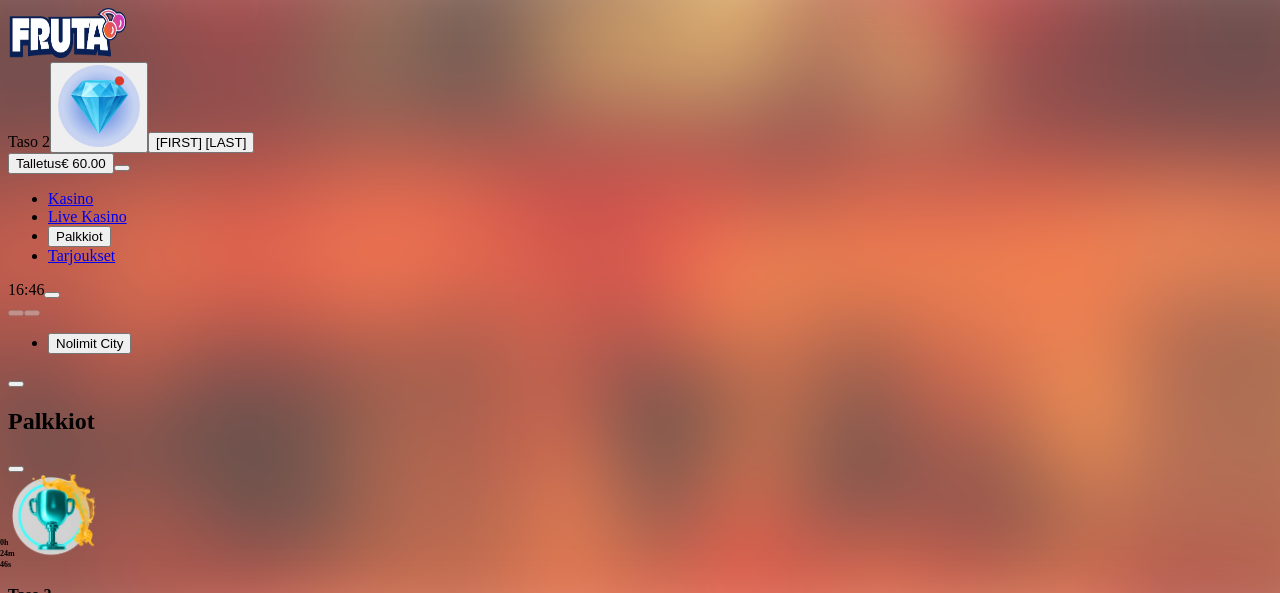 click at bounding box center (16, 469) 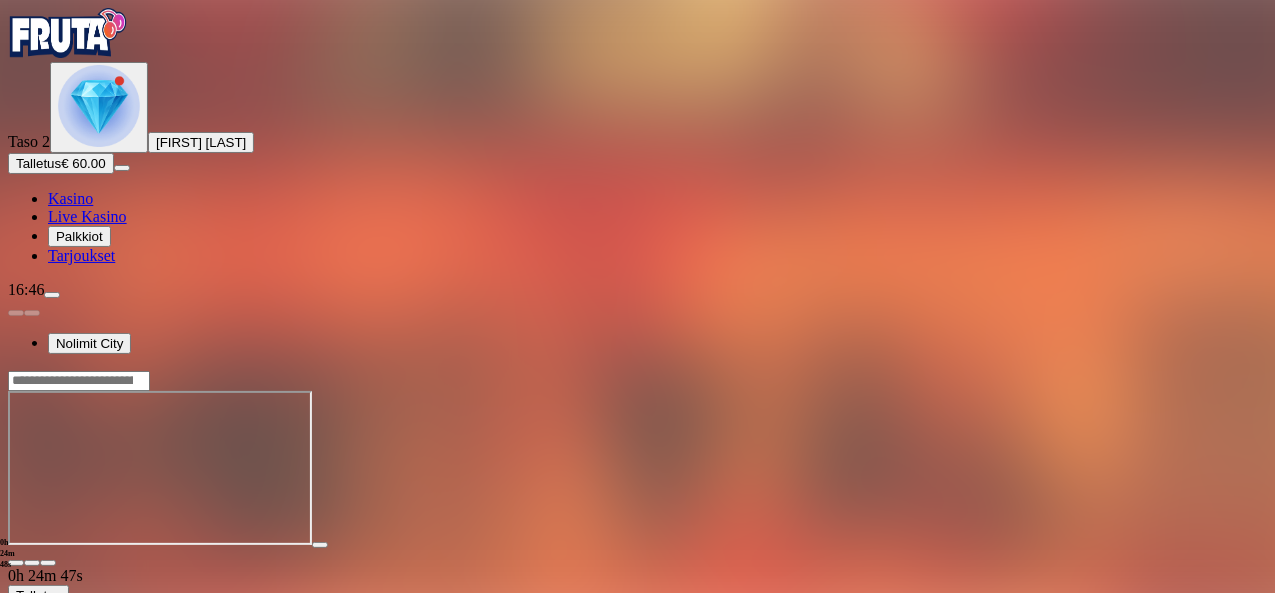 click at bounding box center [16, 563] 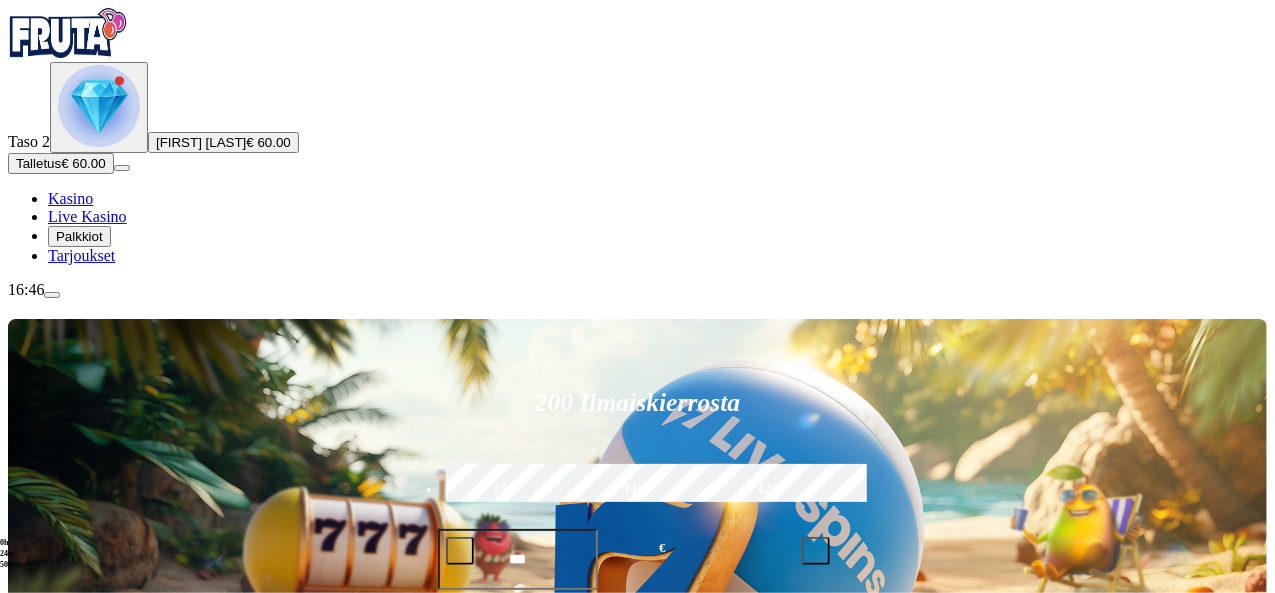 click on "Talletus" at bounding box center (38, 163) 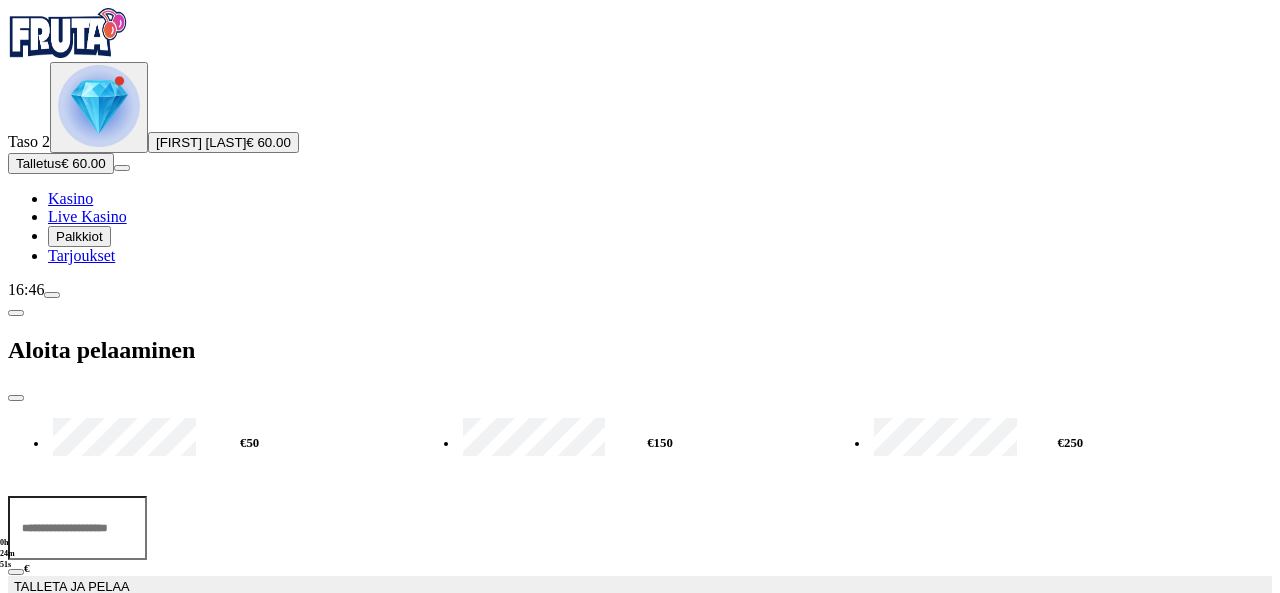 click on "***" at bounding box center [77, 528] 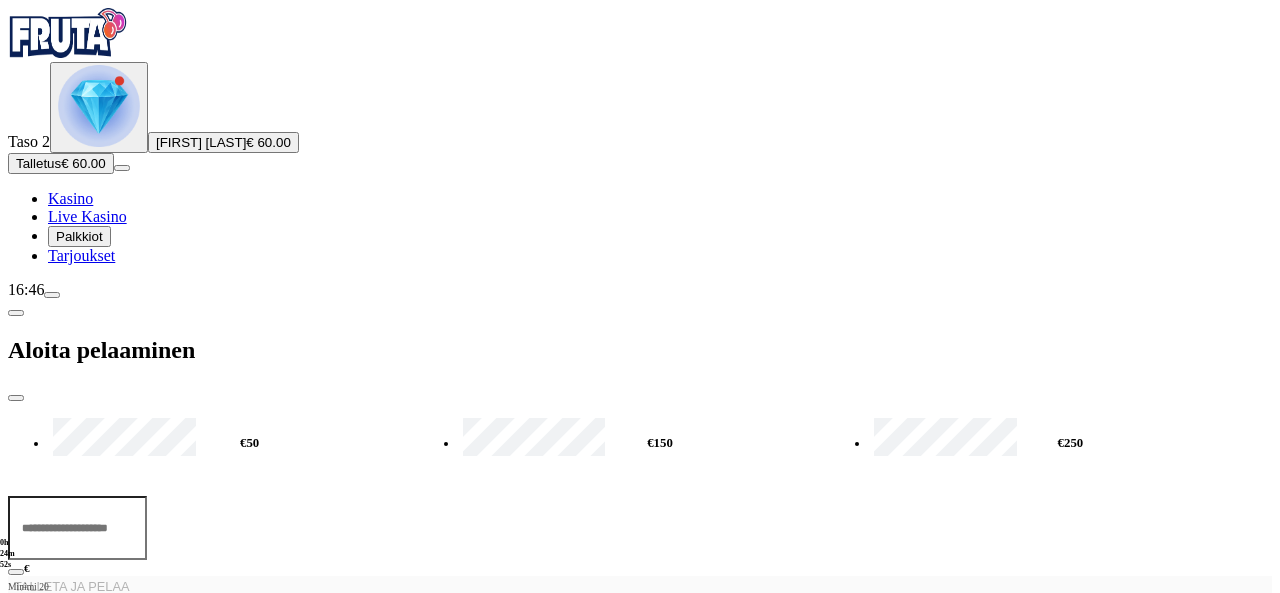 type on "*" 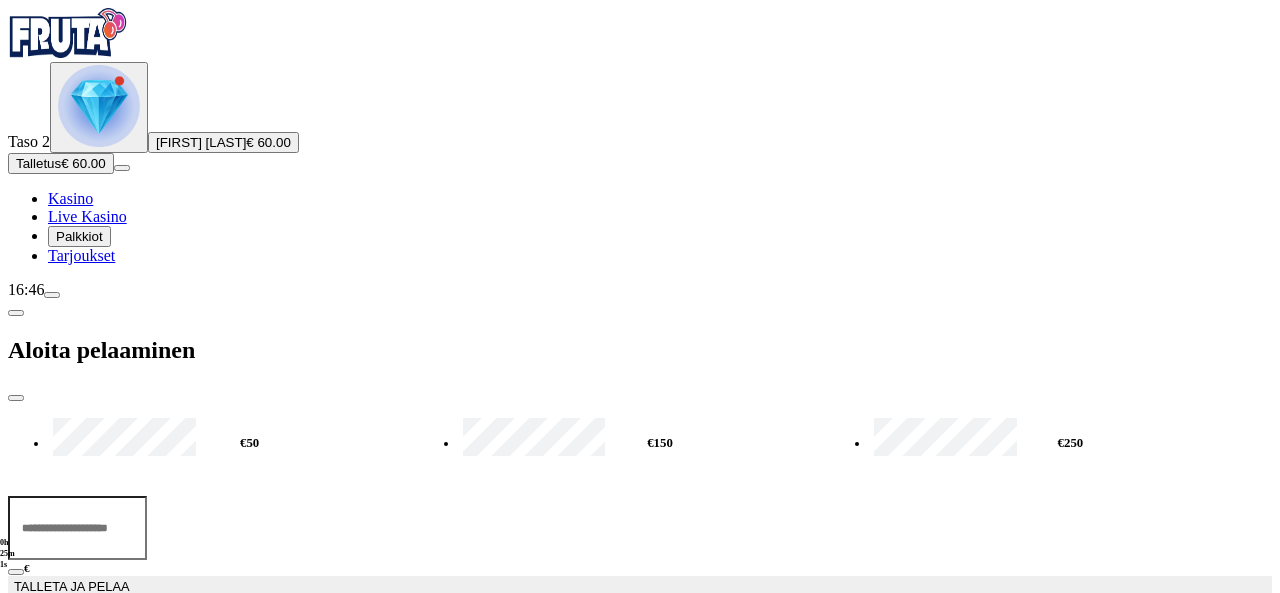type on "**" 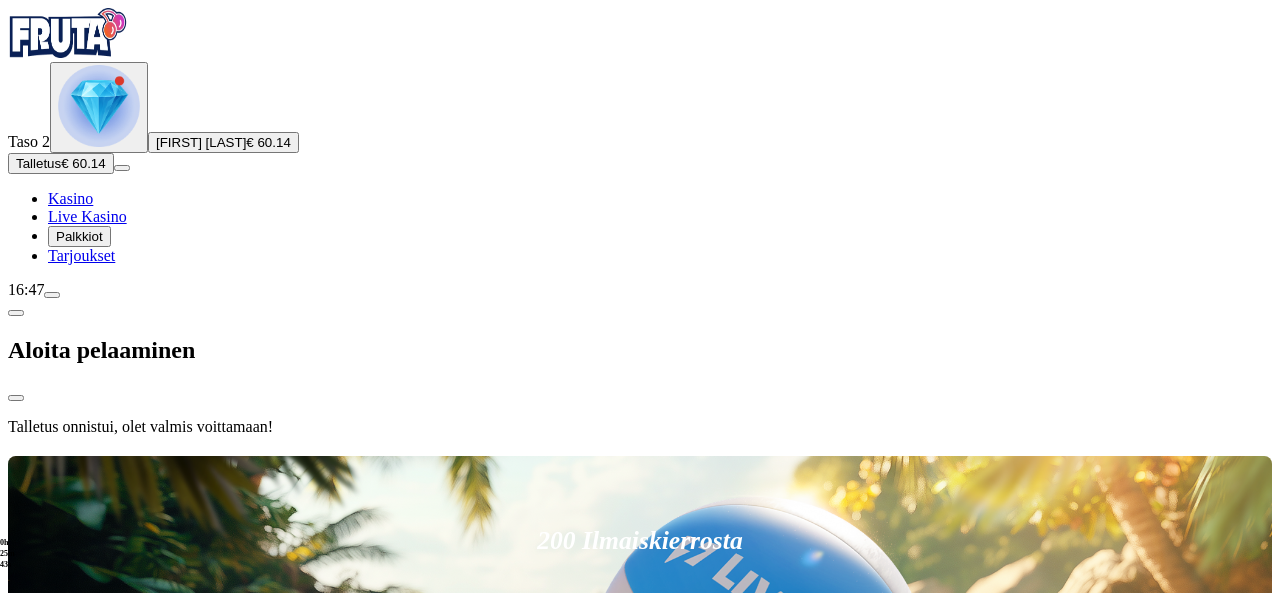 click at bounding box center (640, 452) 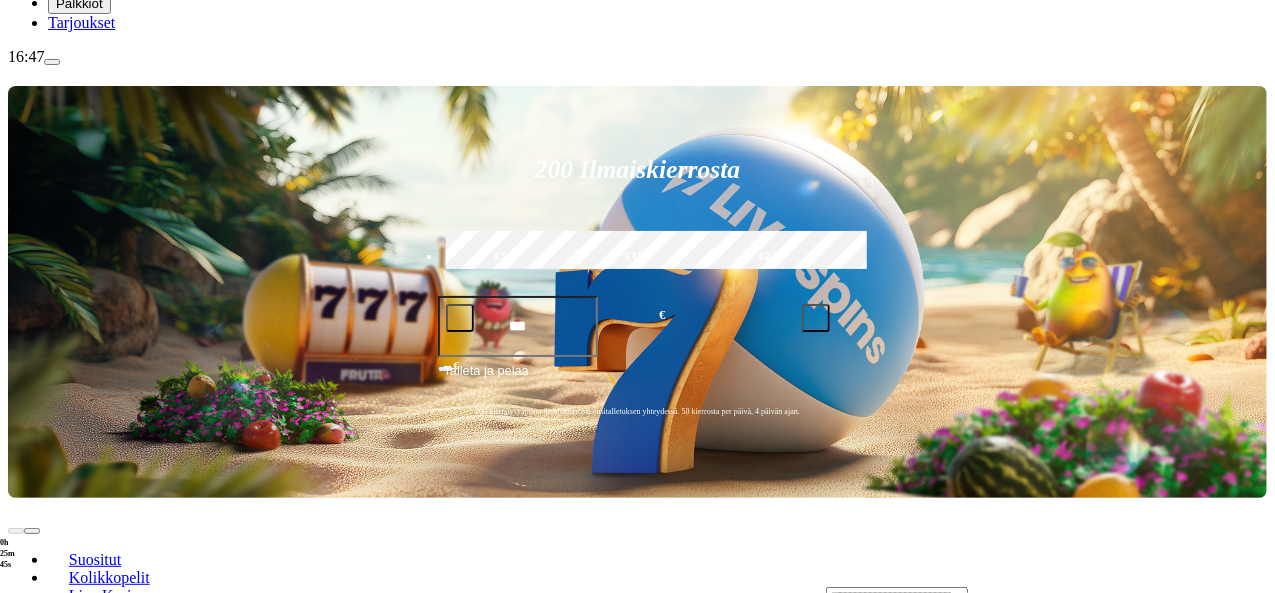 scroll, scrollTop: 234, scrollLeft: 0, axis: vertical 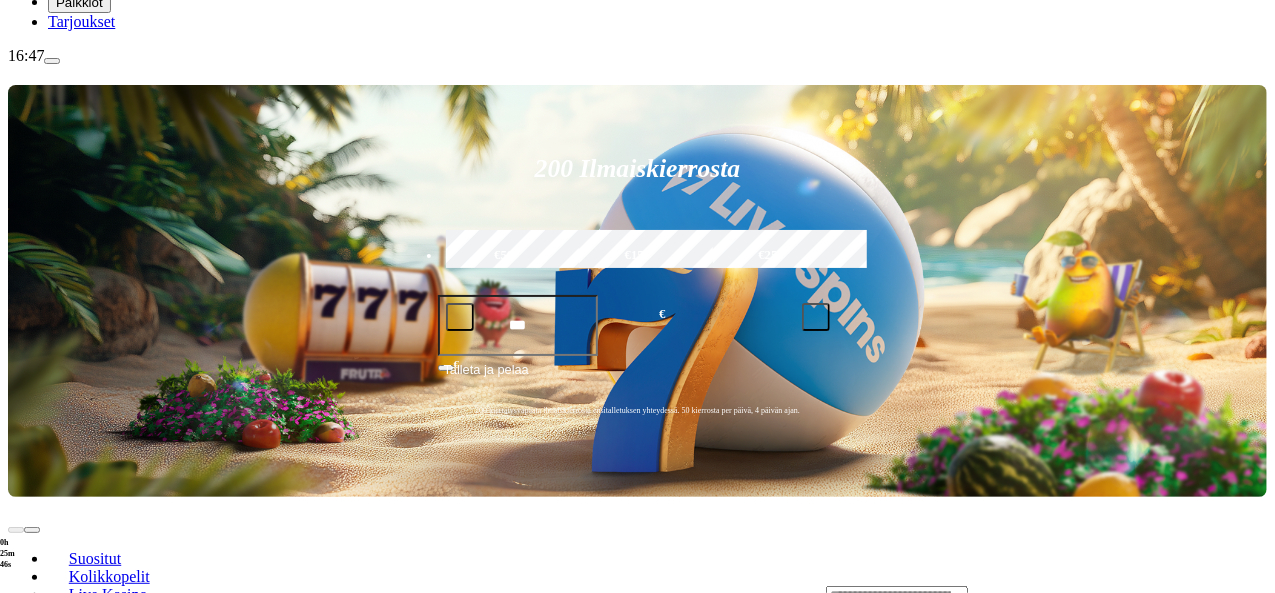 click at bounding box center (897, 596) 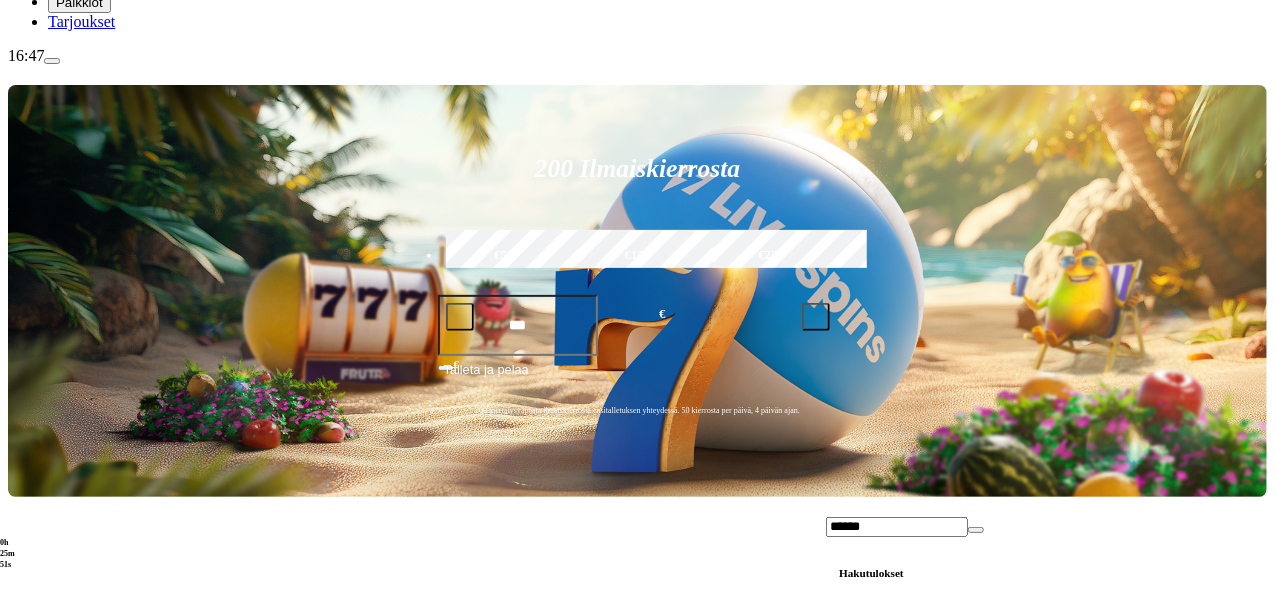 type on "******" 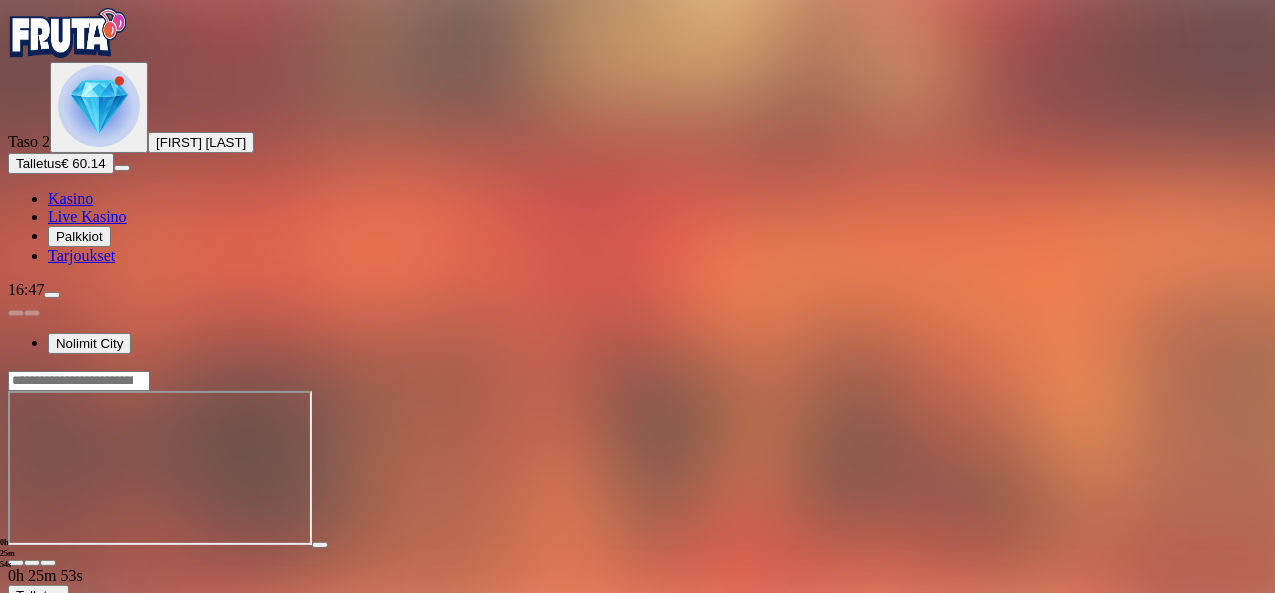click at bounding box center [48, 563] 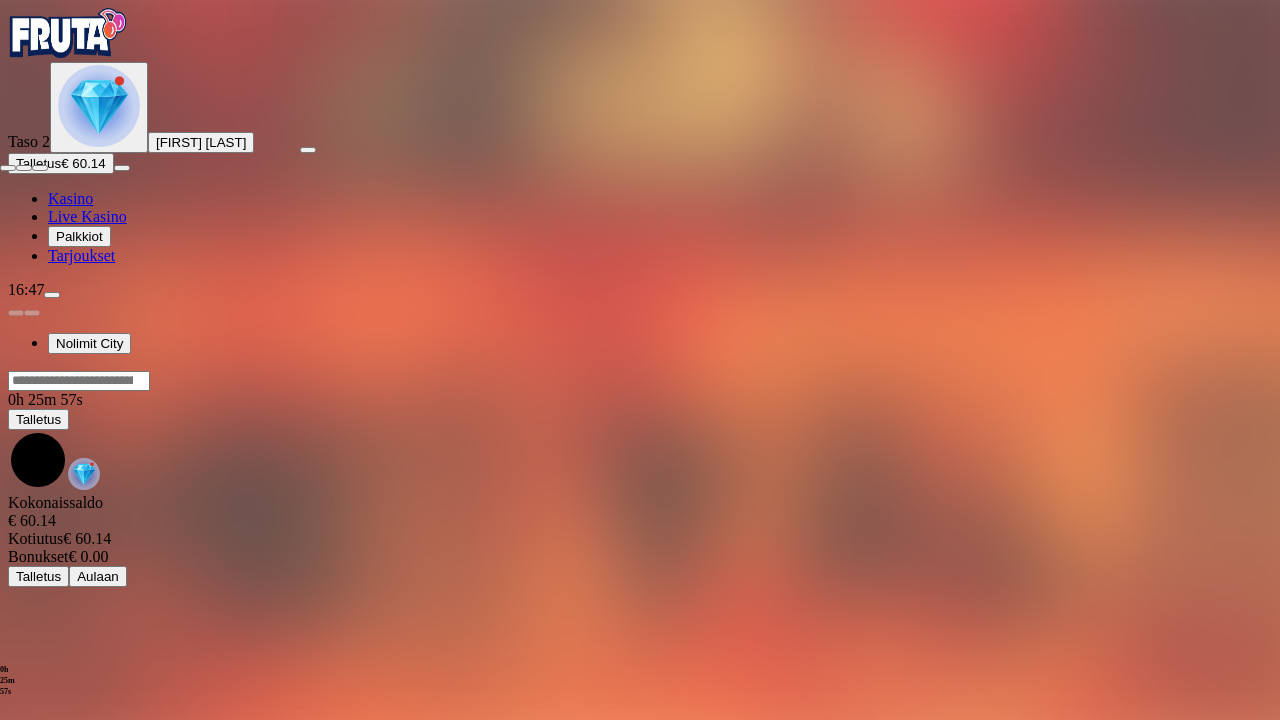click at bounding box center [8, 168] 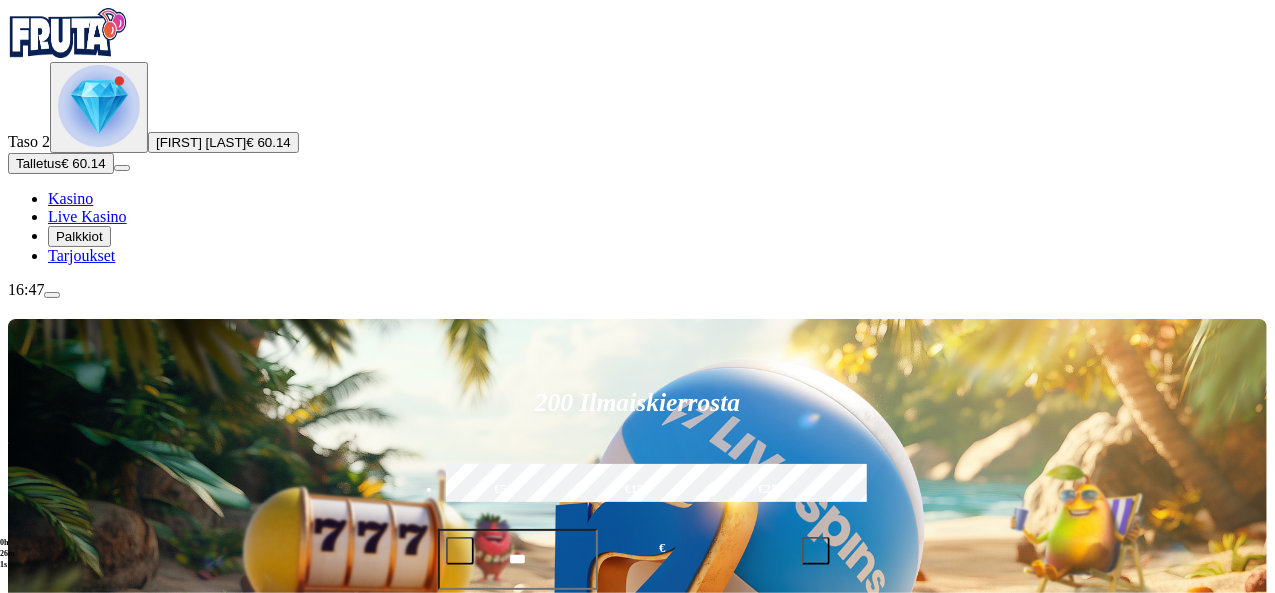 click at bounding box center (897, 830) 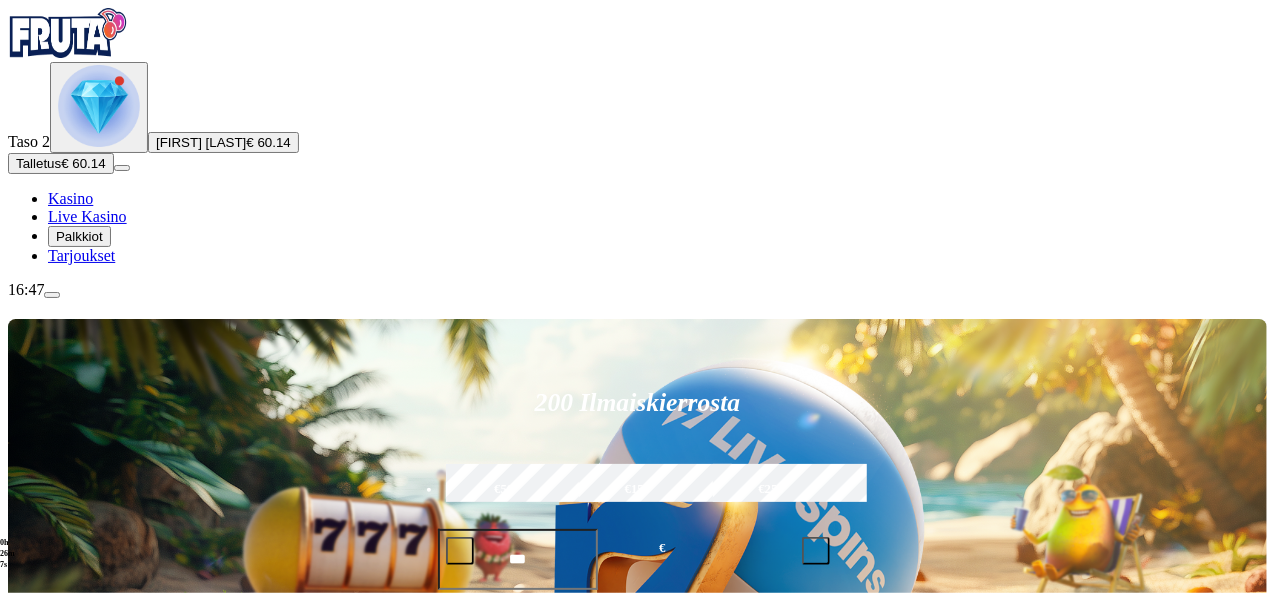 type on "******" 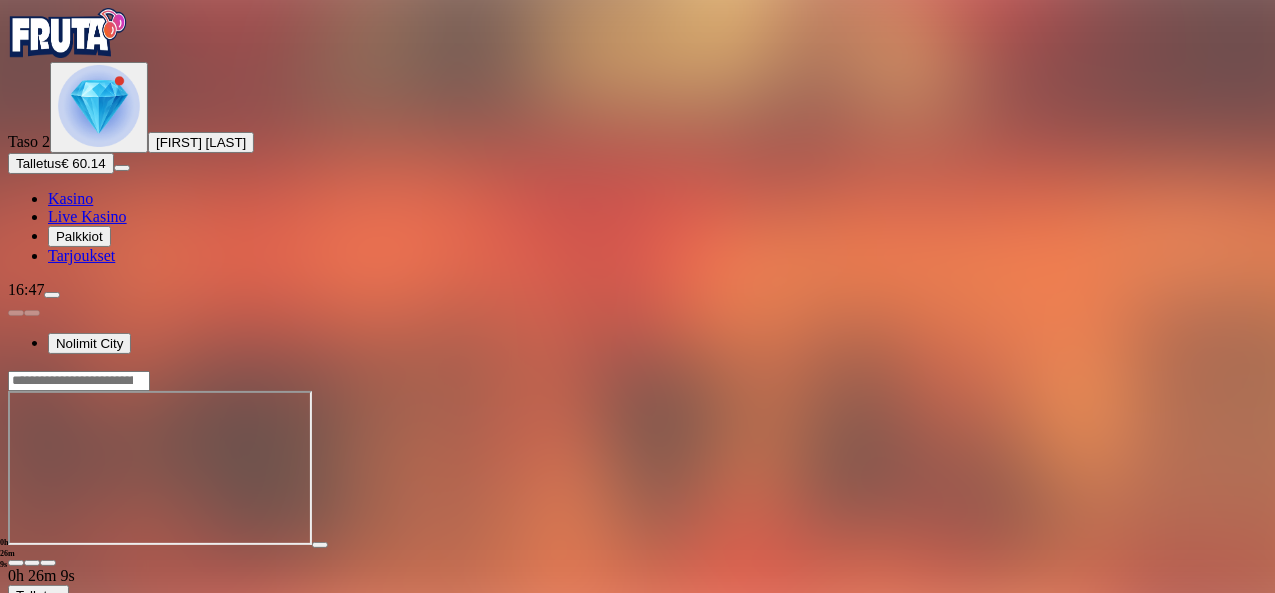 click at bounding box center (48, 563) 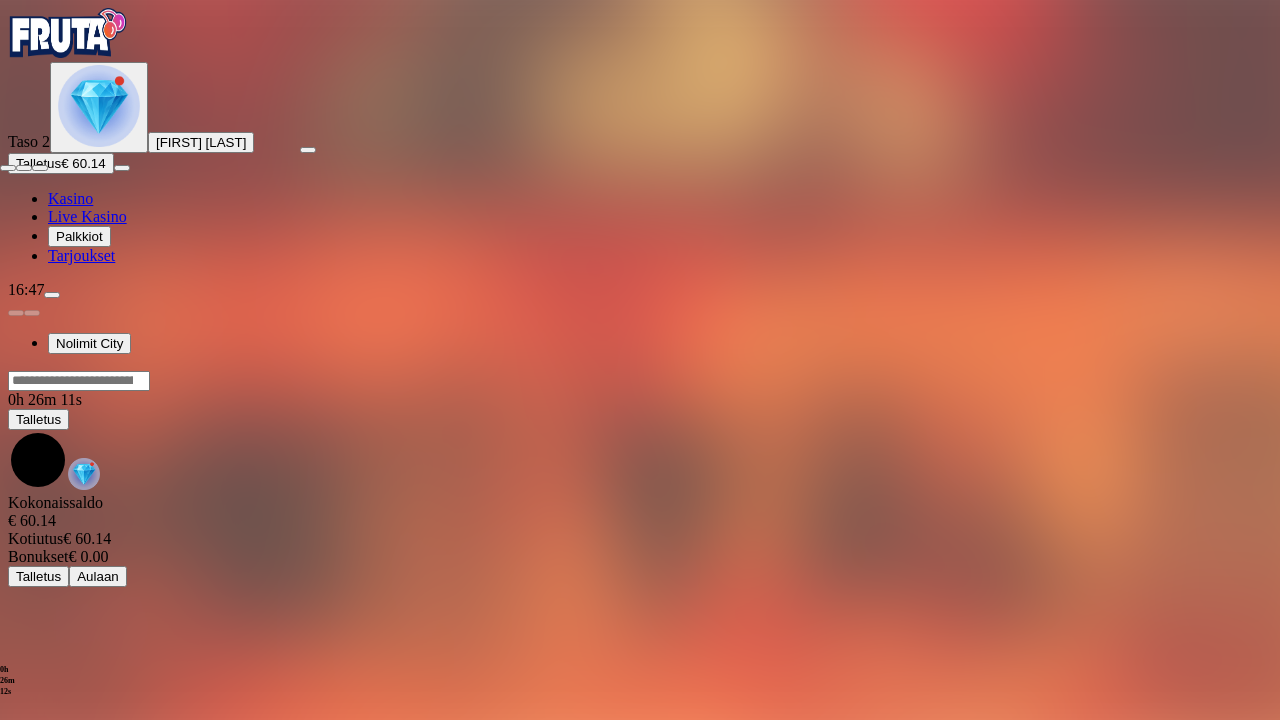 click at bounding box center (8, 168) 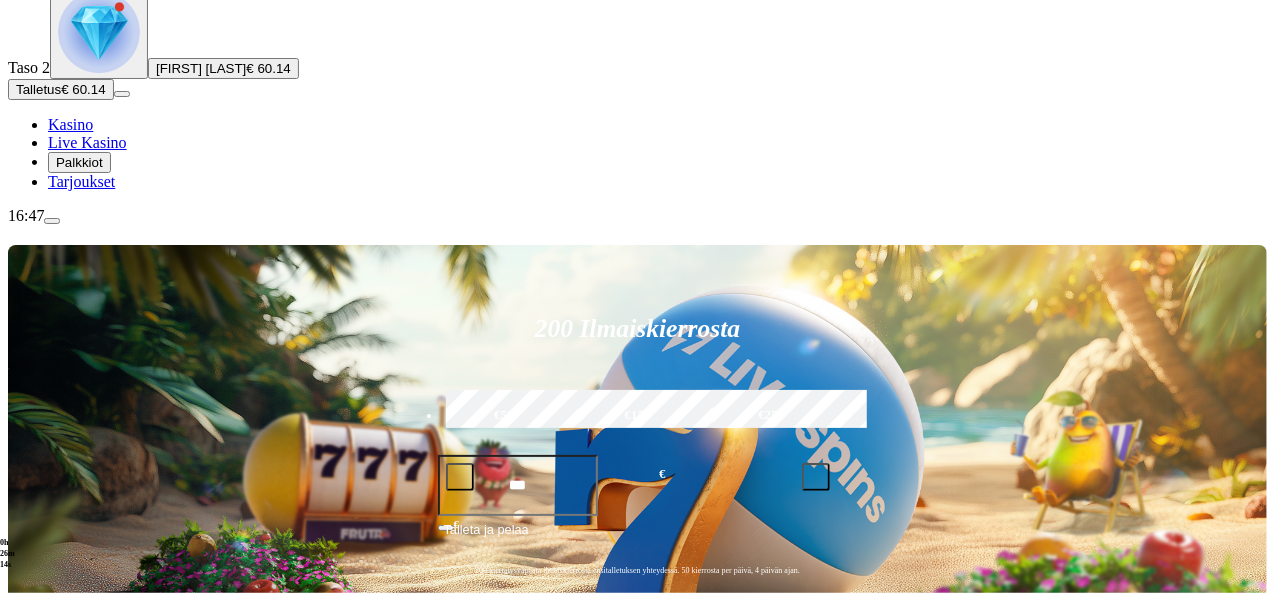 scroll, scrollTop: 76, scrollLeft: 0, axis: vertical 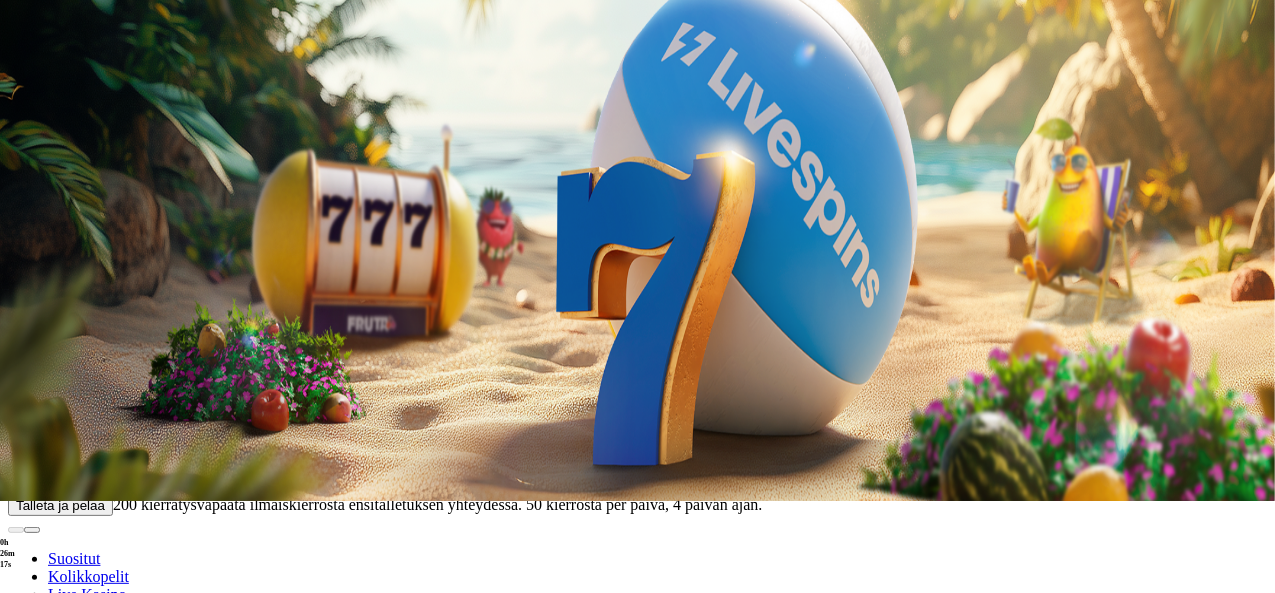 click at bounding box center (79, 685) 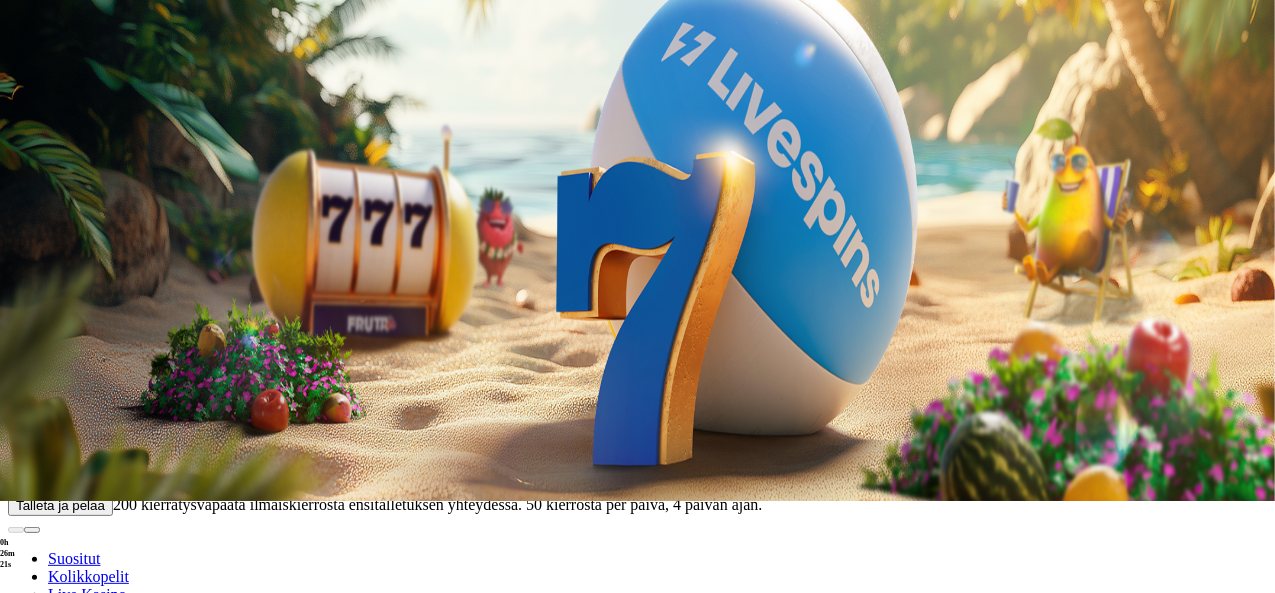 type on "********" 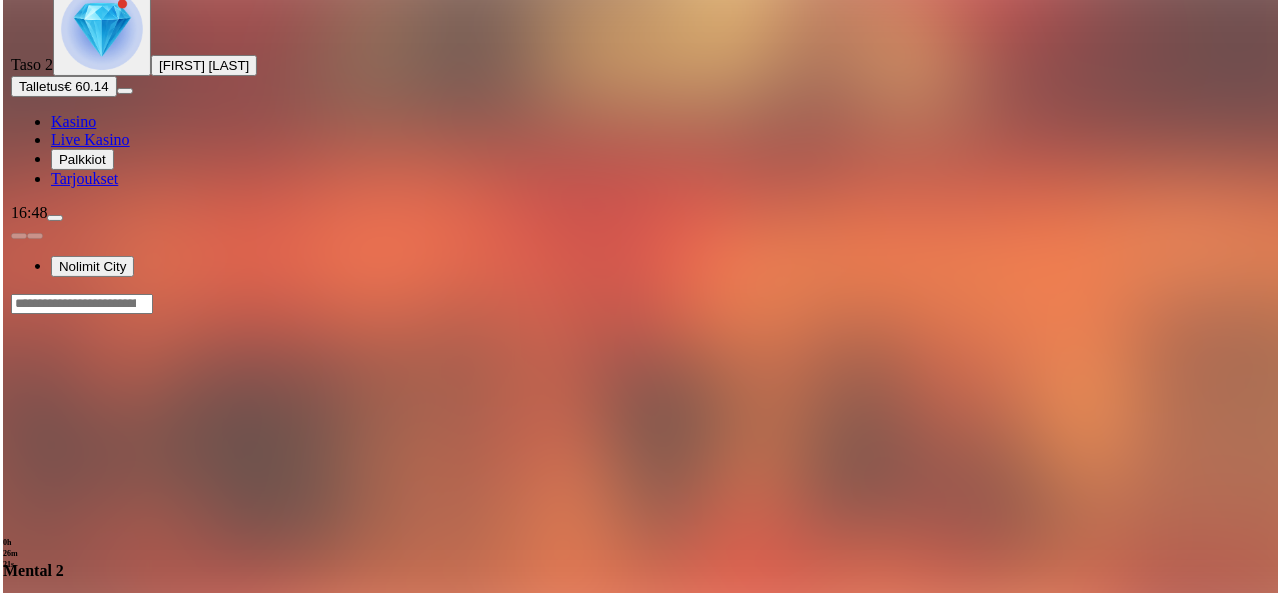 scroll, scrollTop: 0, scrollLeft: 0, axis: both 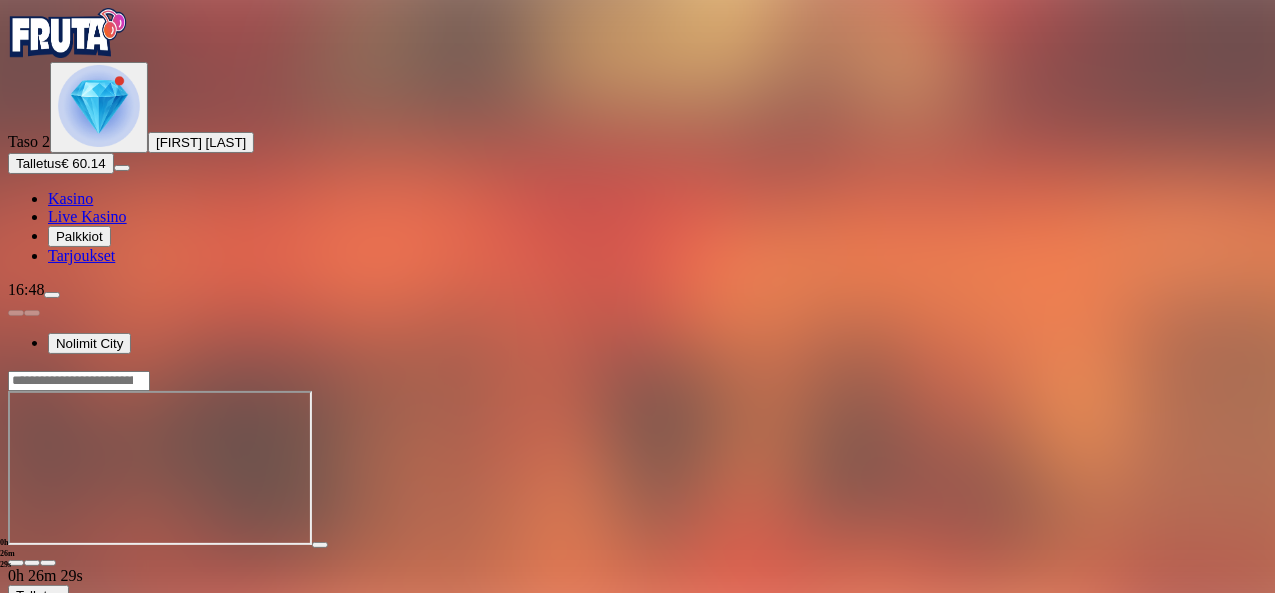 click at bounding box center (48, 563) 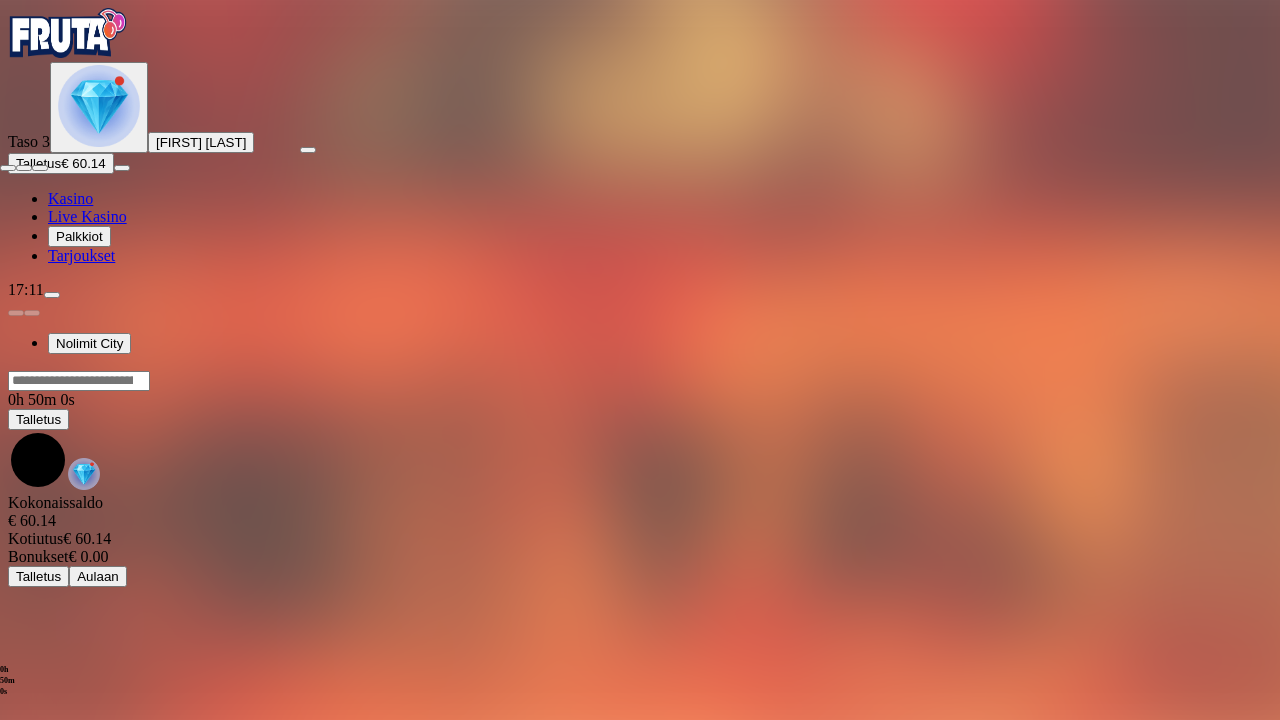 click at bounding box center (8, 168) 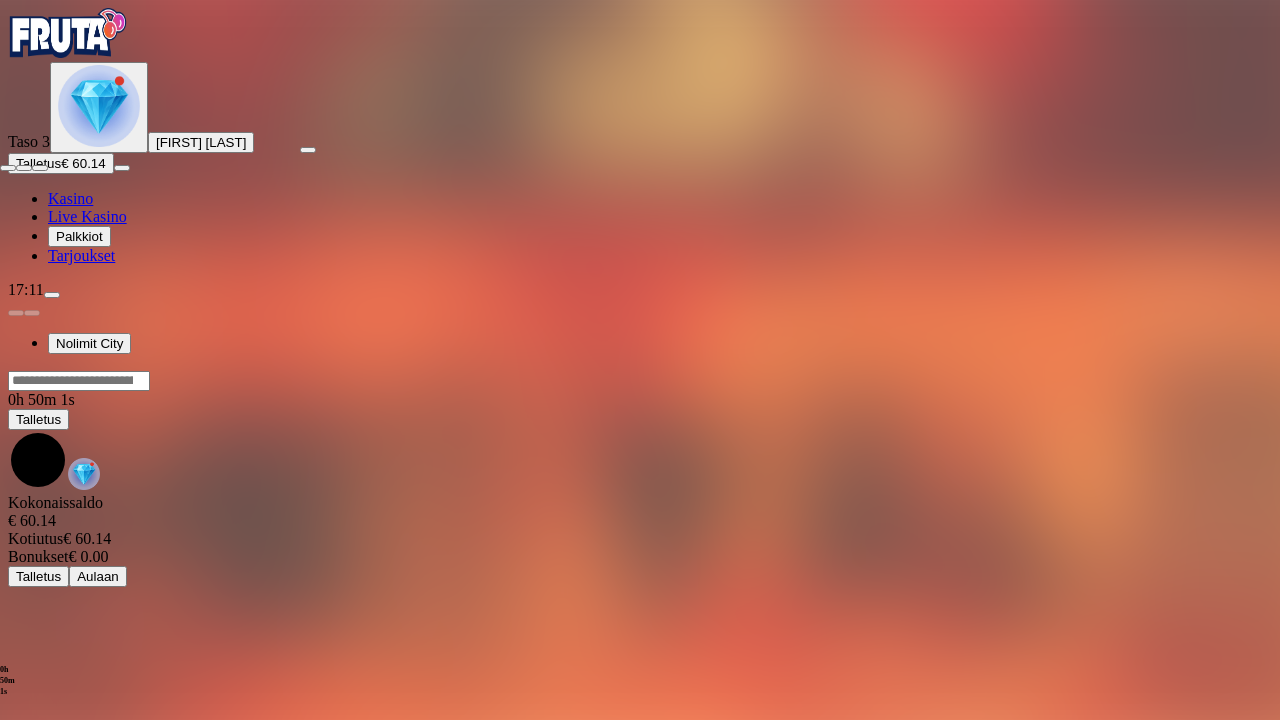 click at bounding box center [8, 168] 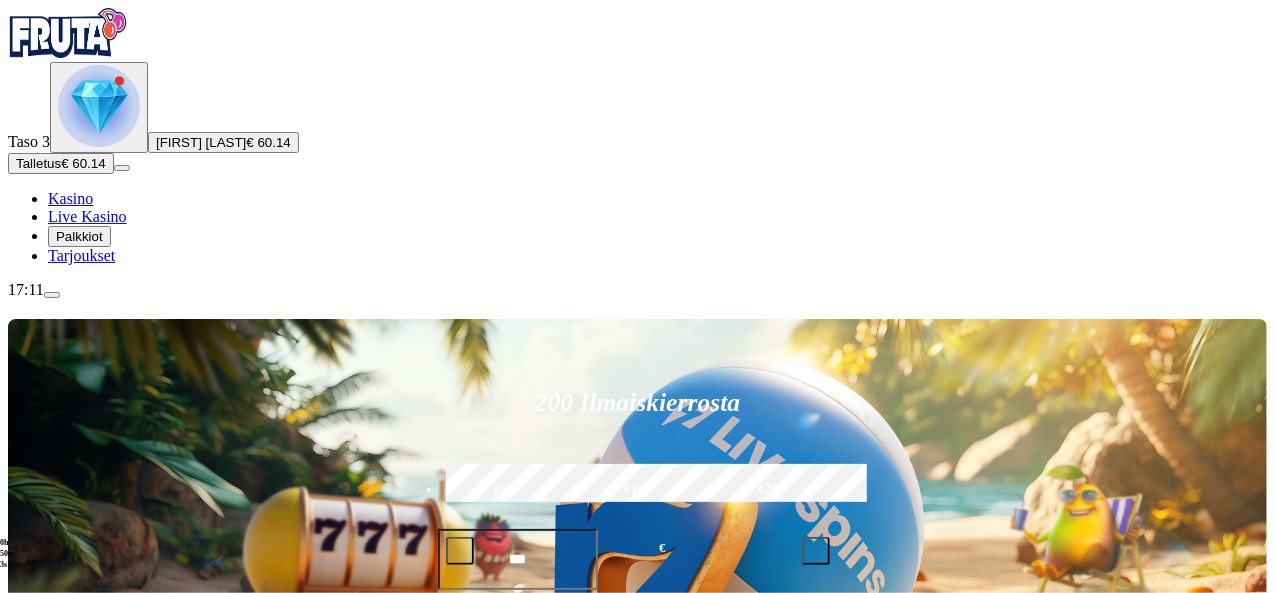 click at bounding box center (99, 106) 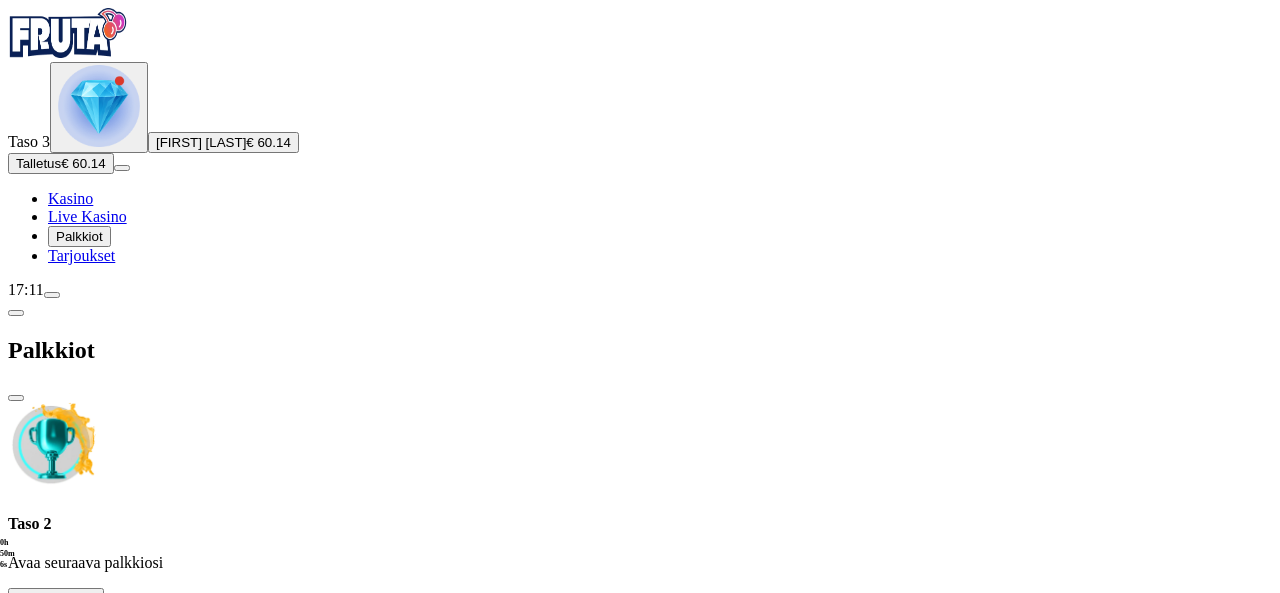 click at bounding box center [128, 603] 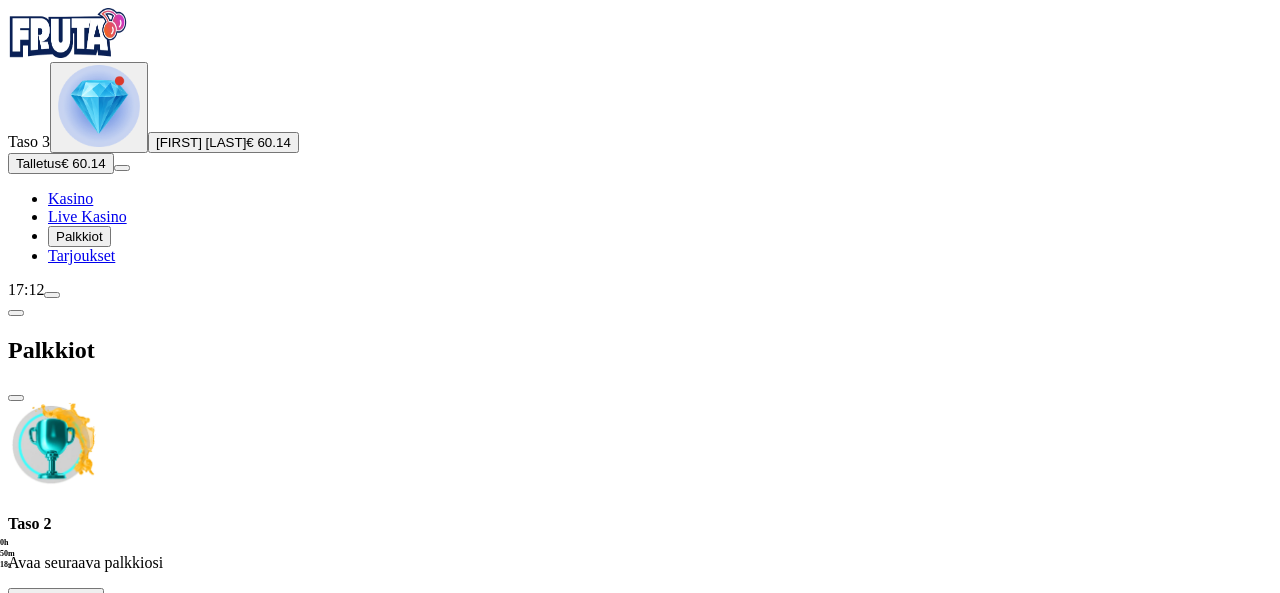 scroll, scrollTop: 0, scrollLeft: 0, axis: both 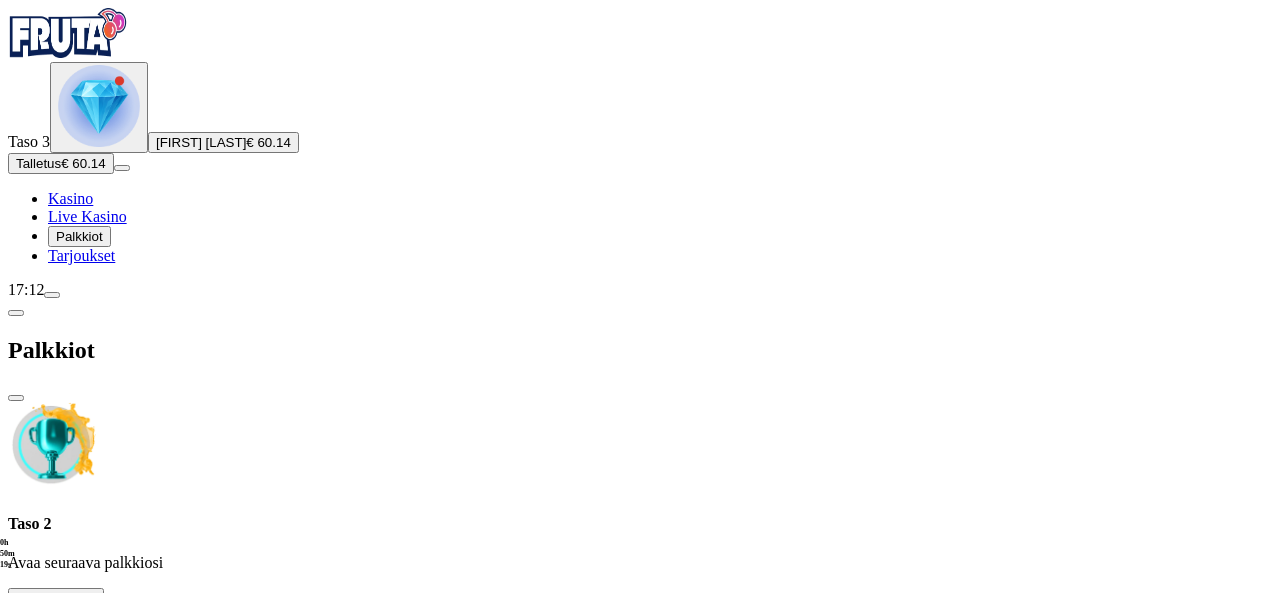 click at bounding box center (16, 16542) 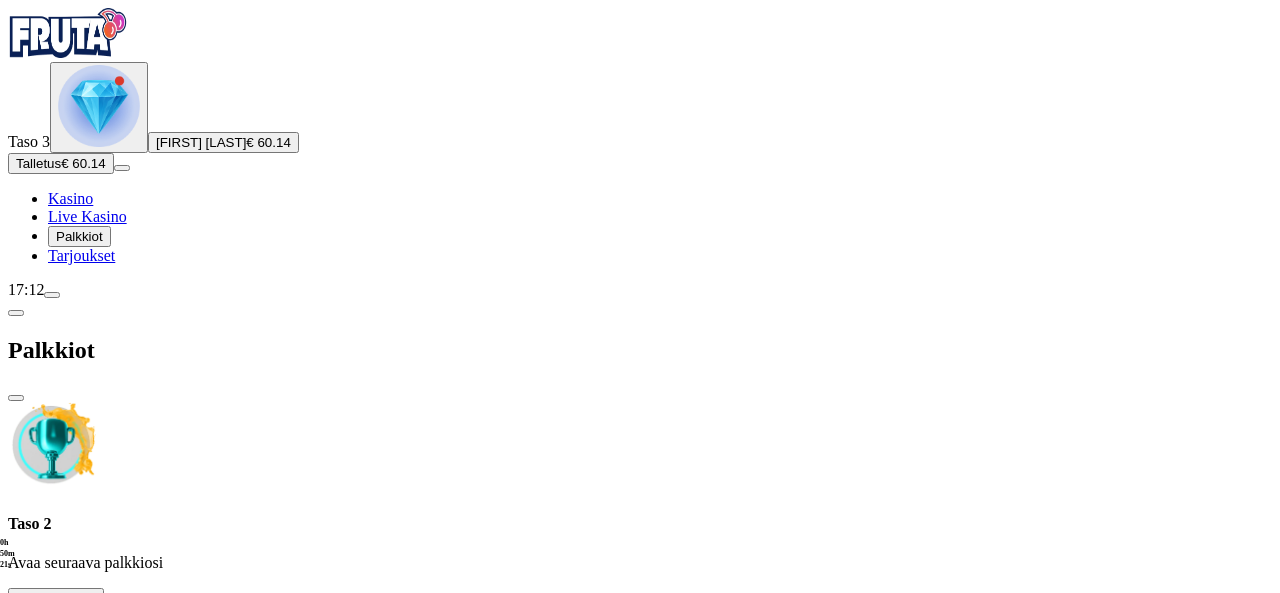 click at bounding box center [128, 811] 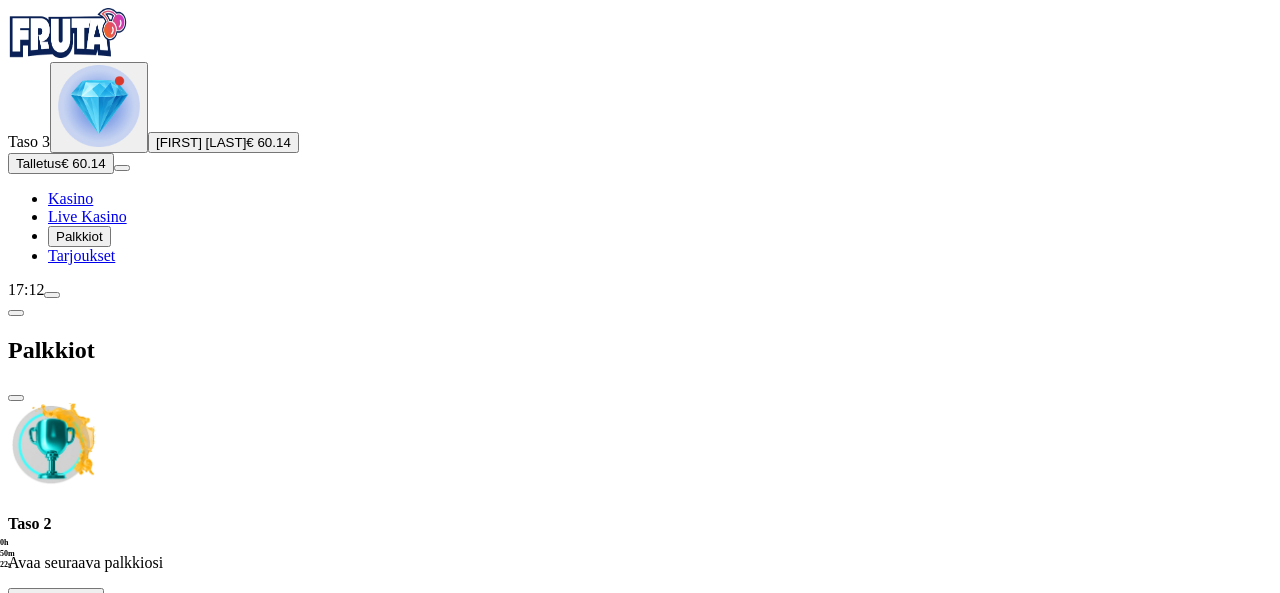 scroll, scrollTop: 0, scrollLeft: 0, axis: both 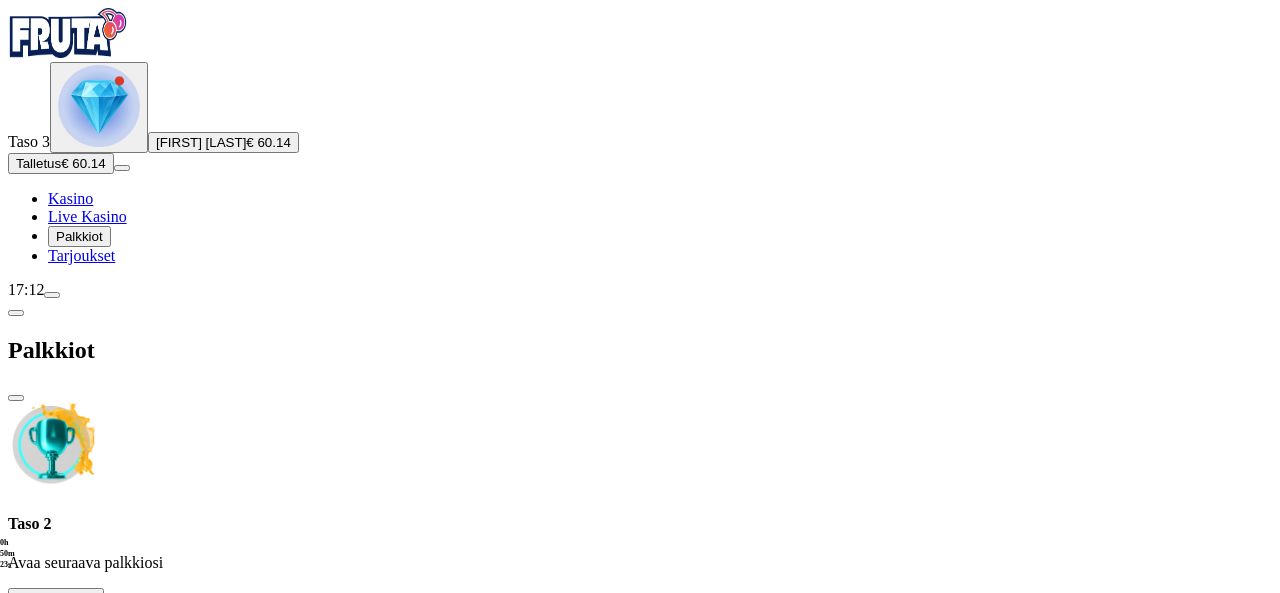 click at bounding box center (16, 16542) 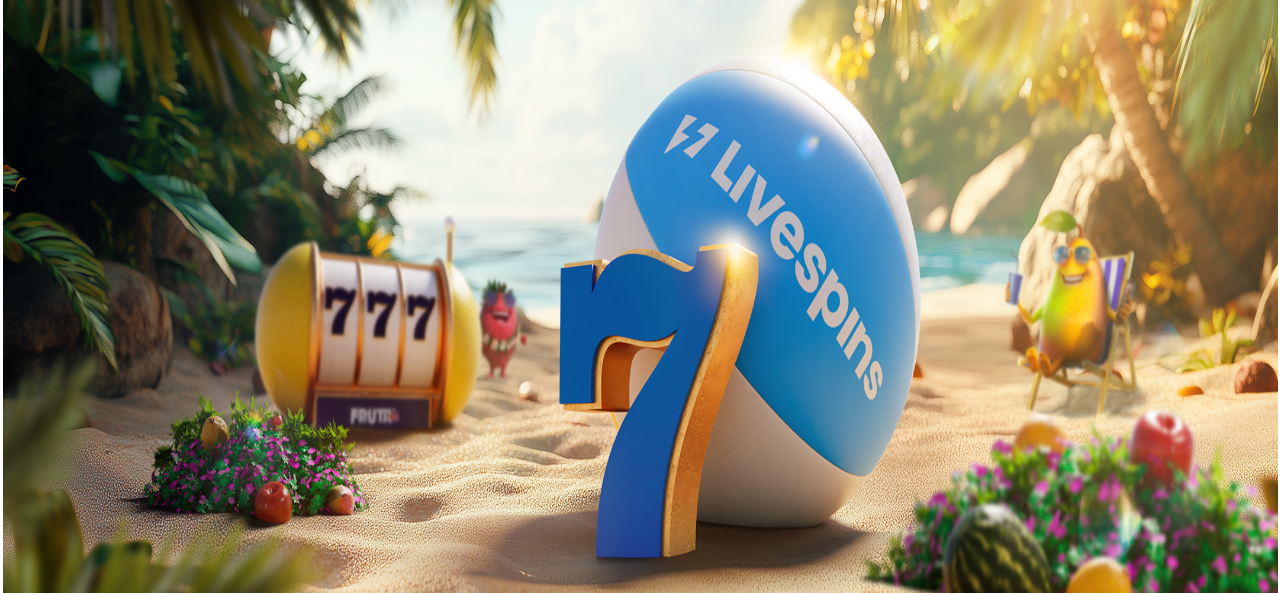 scroll, scrollTop: 0, scrollLeft: 0, axis: both 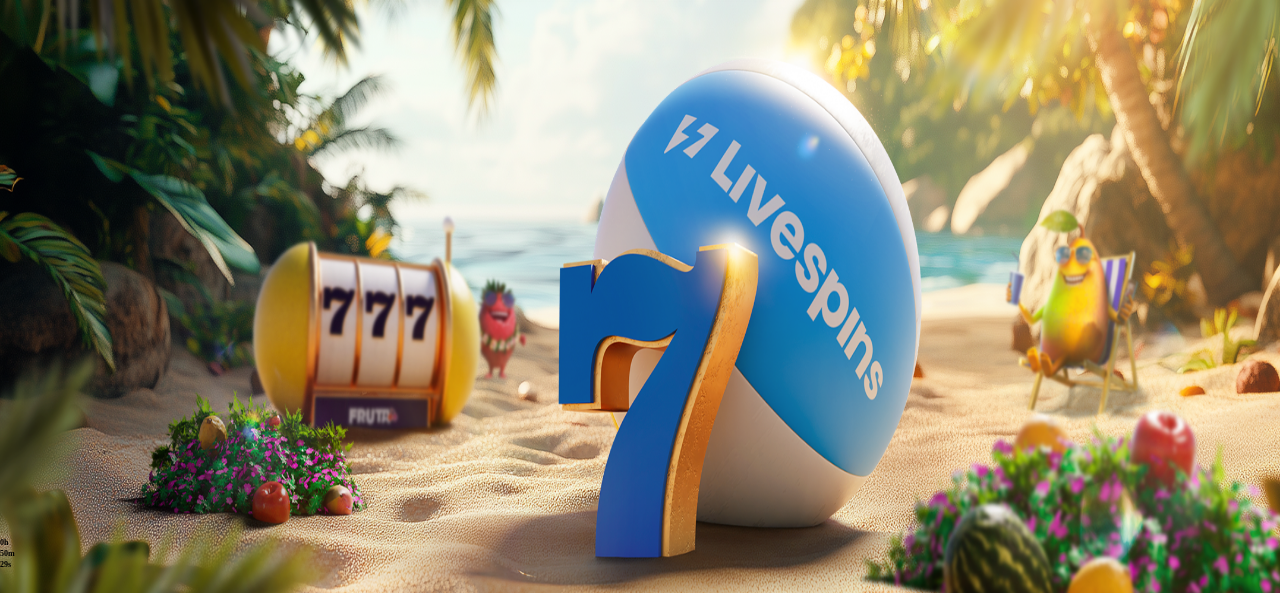 click at bounding box center [99, 106] 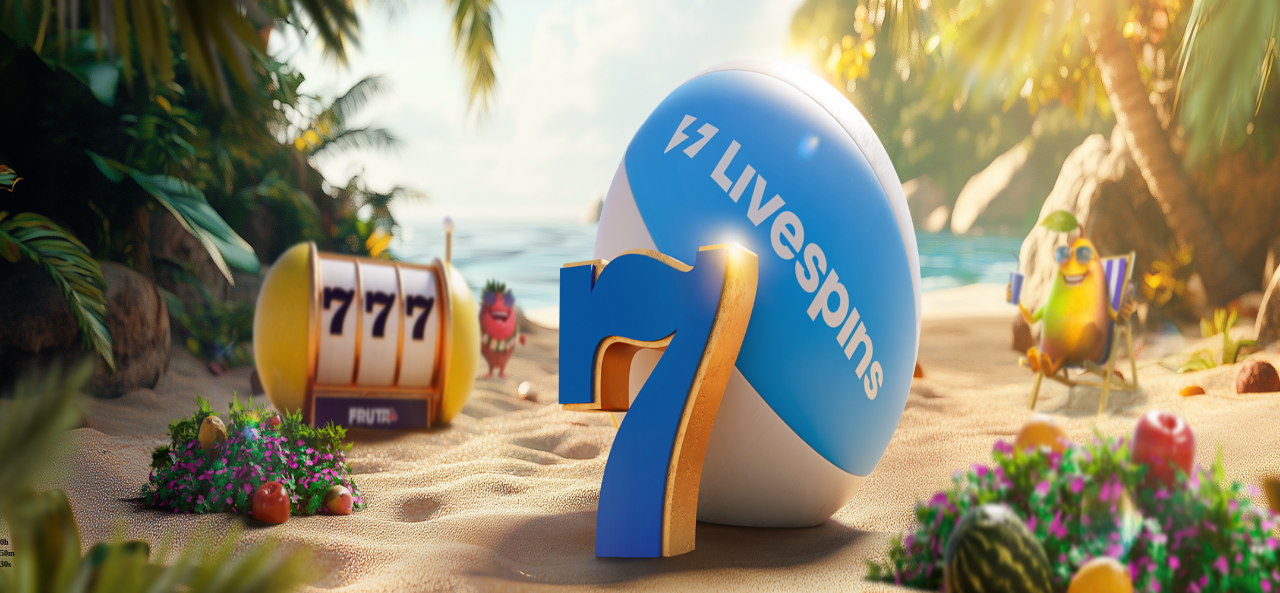 click at bounding box center [112, 603] 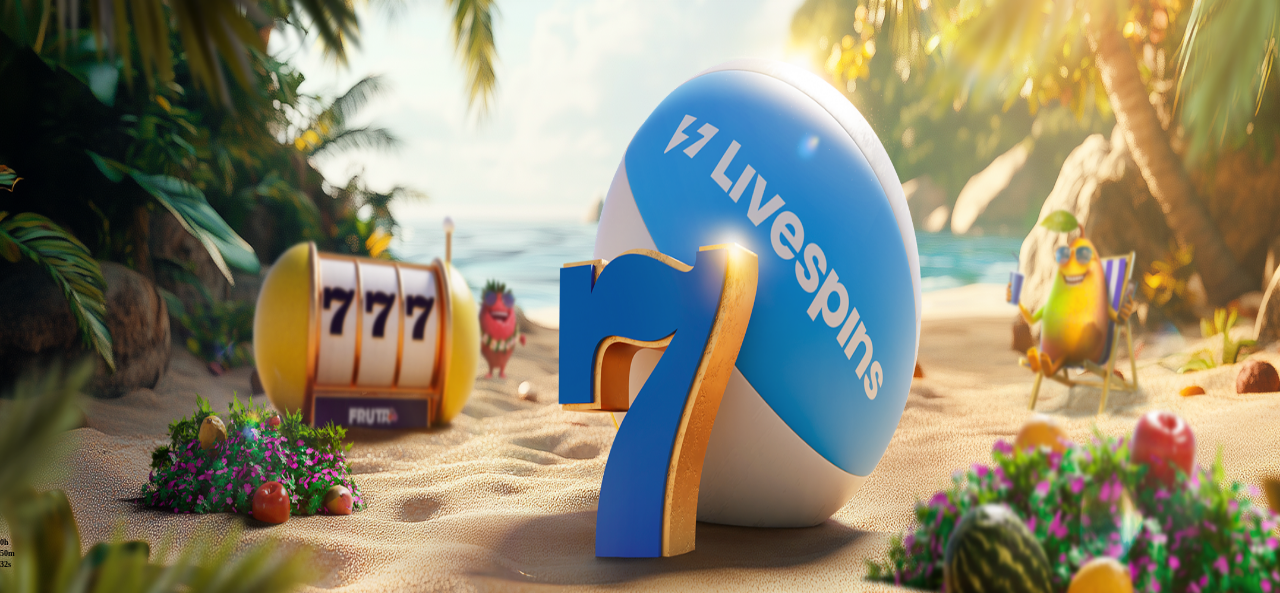 click on "Avaa palkinto" at bounding box center (640, 795) 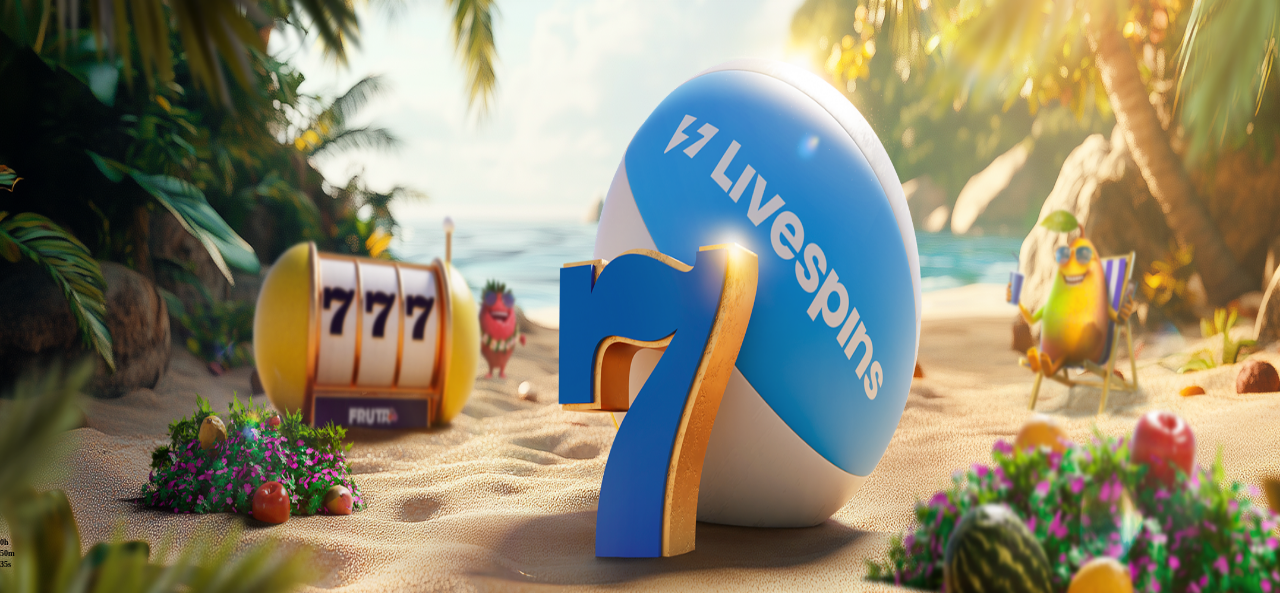 click at bounding box center [88, 999] 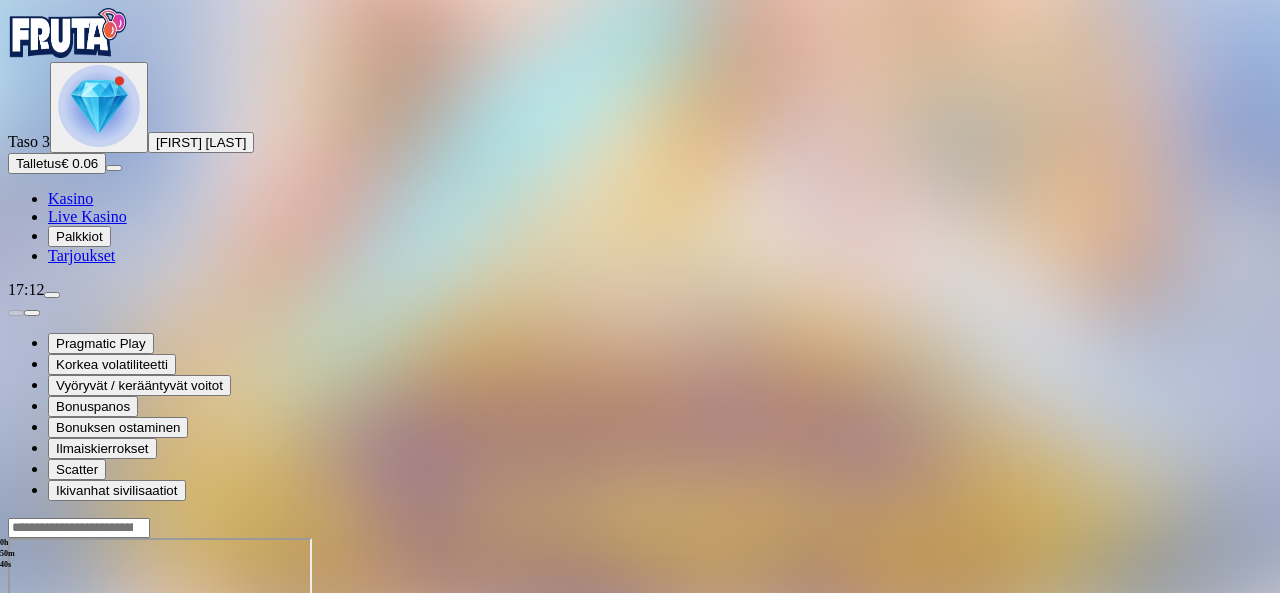 click at bounding box center [48, 710] 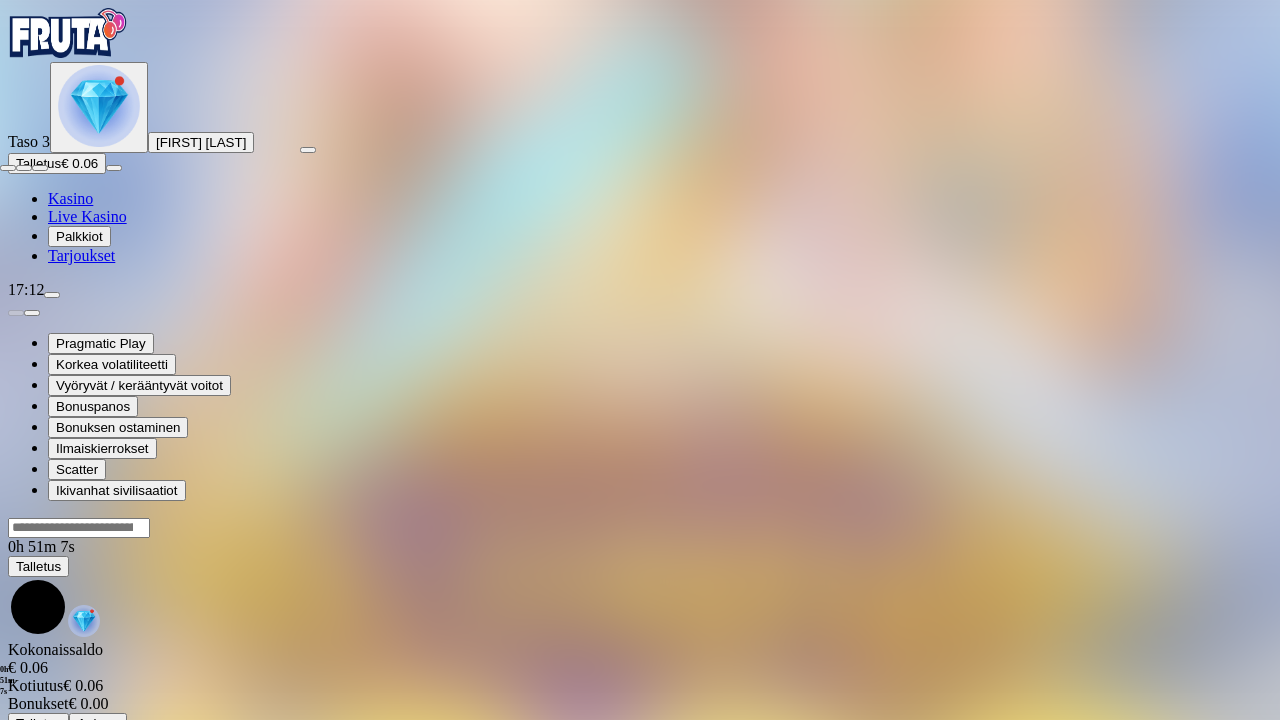 click at bounding box center (8, 168) 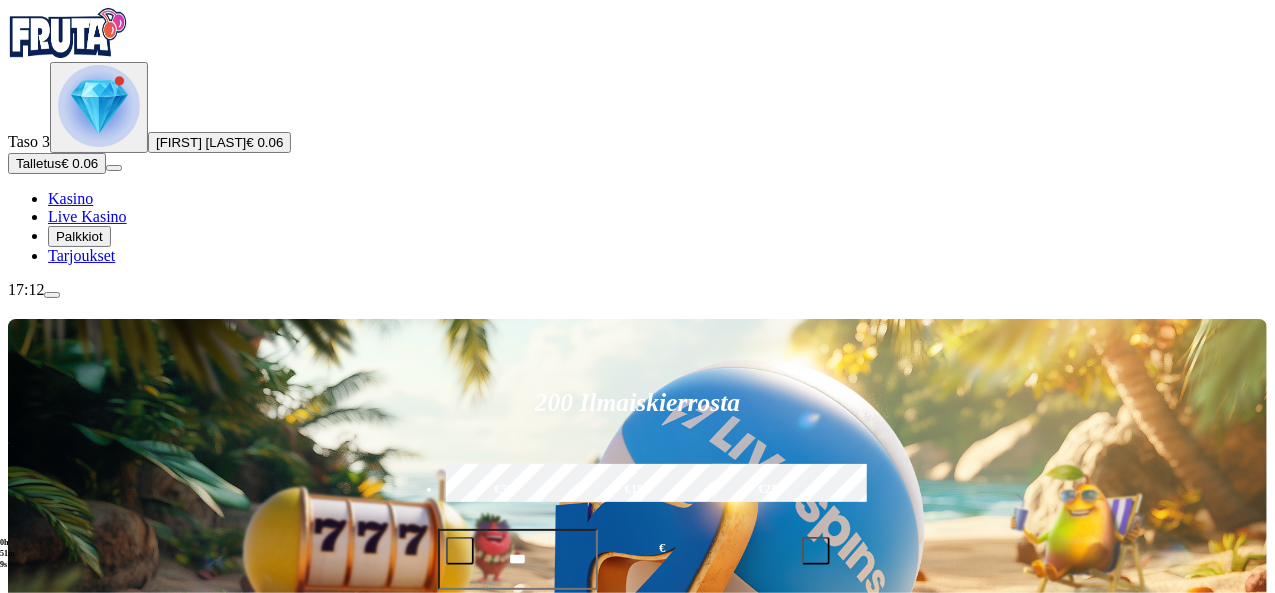 click at bounding box center [99, 107] 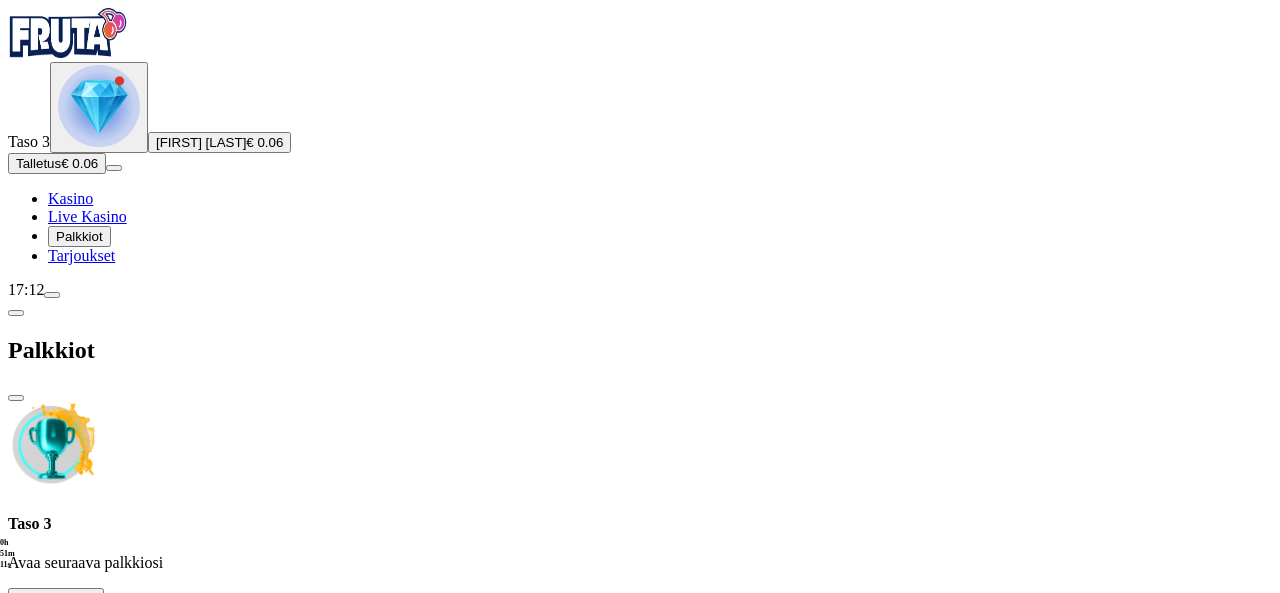 click at bounding box center (112, 603) 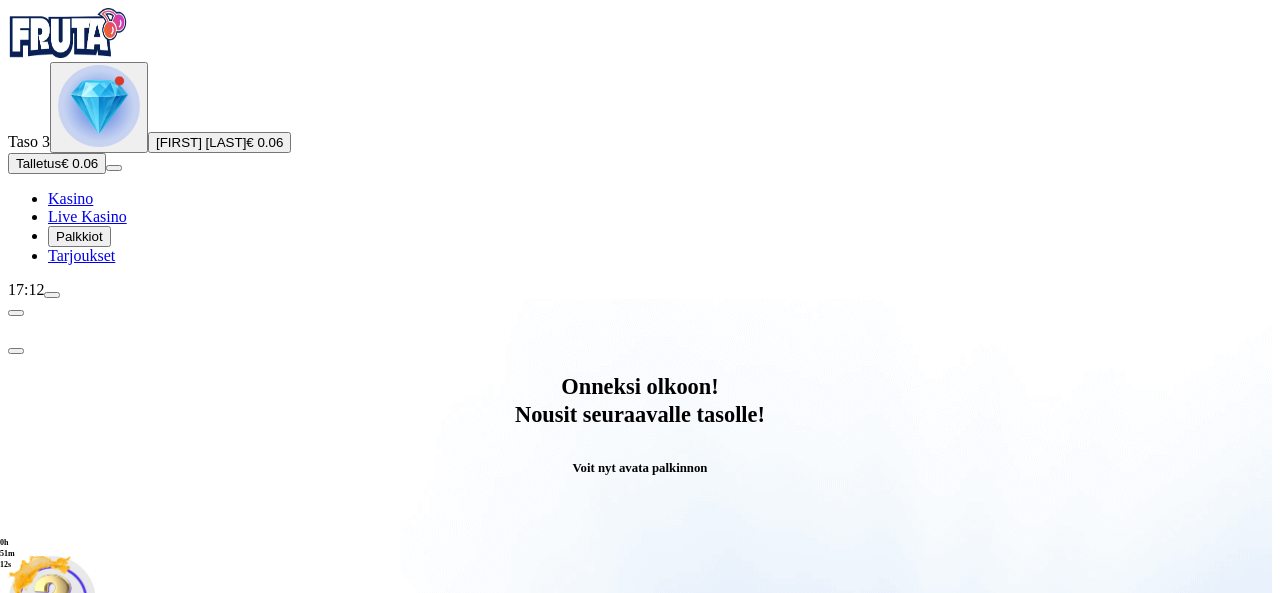 click on "Avaa palkinto" at bounding box center [640, 795] 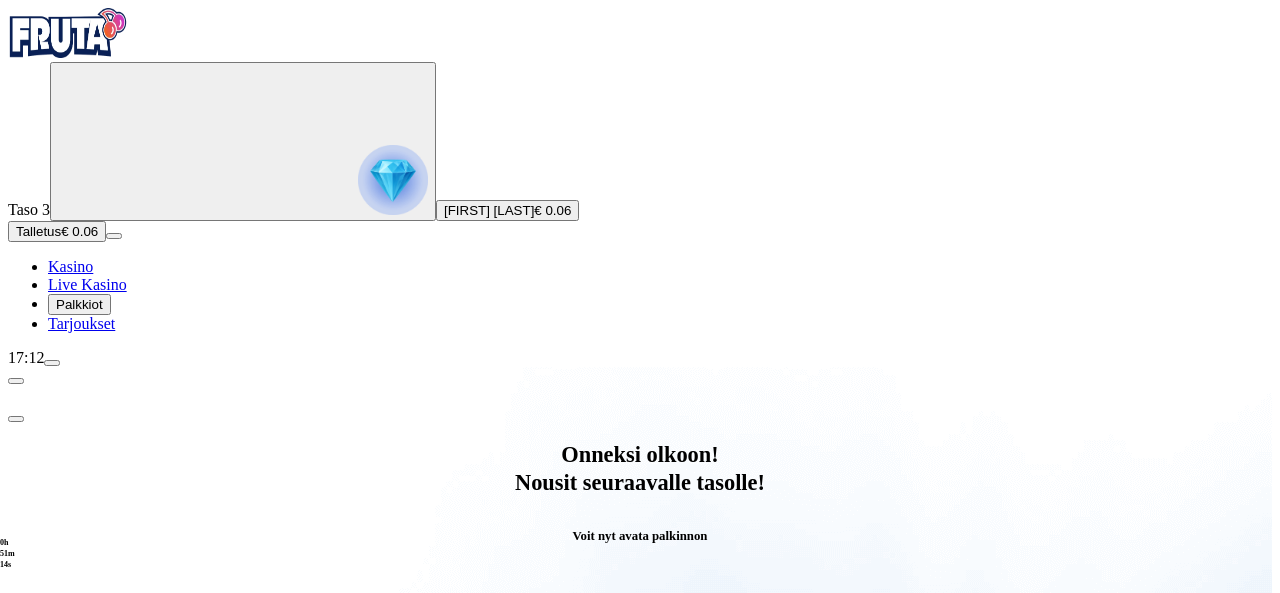 click at bounding box center (88, 1067) 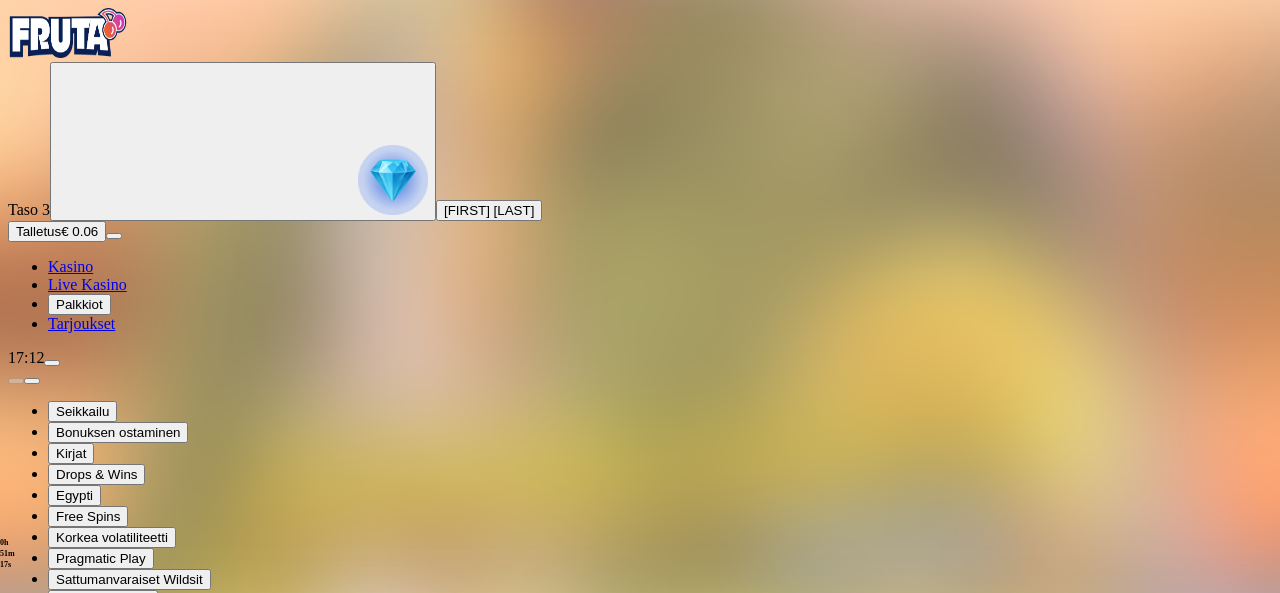 click at bounding box center (48, 820) 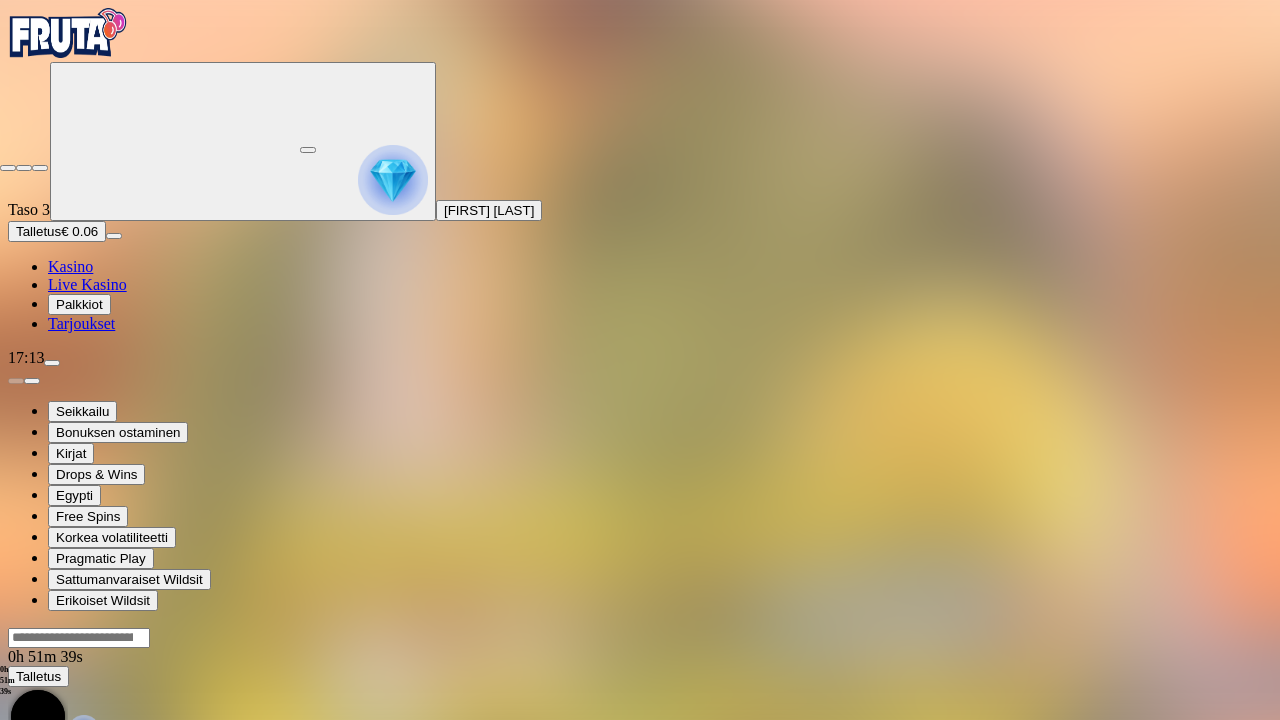 click at bounding box center [8, 168] 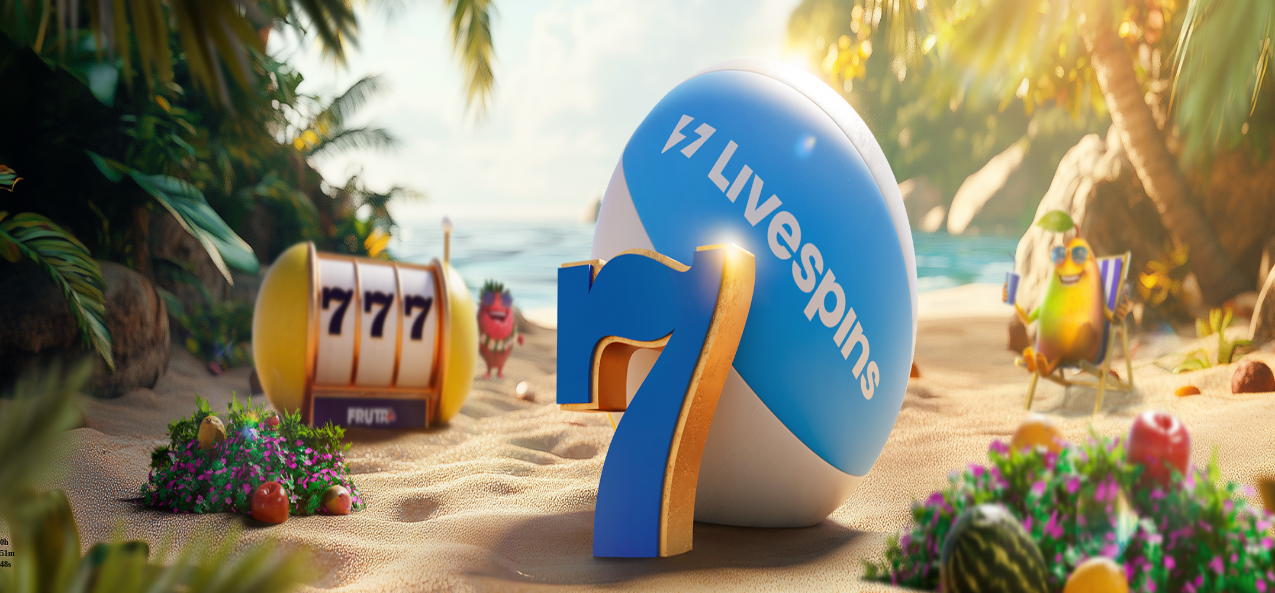 scroll, scrollTop: 0, scrollLeft: 0, axis: both 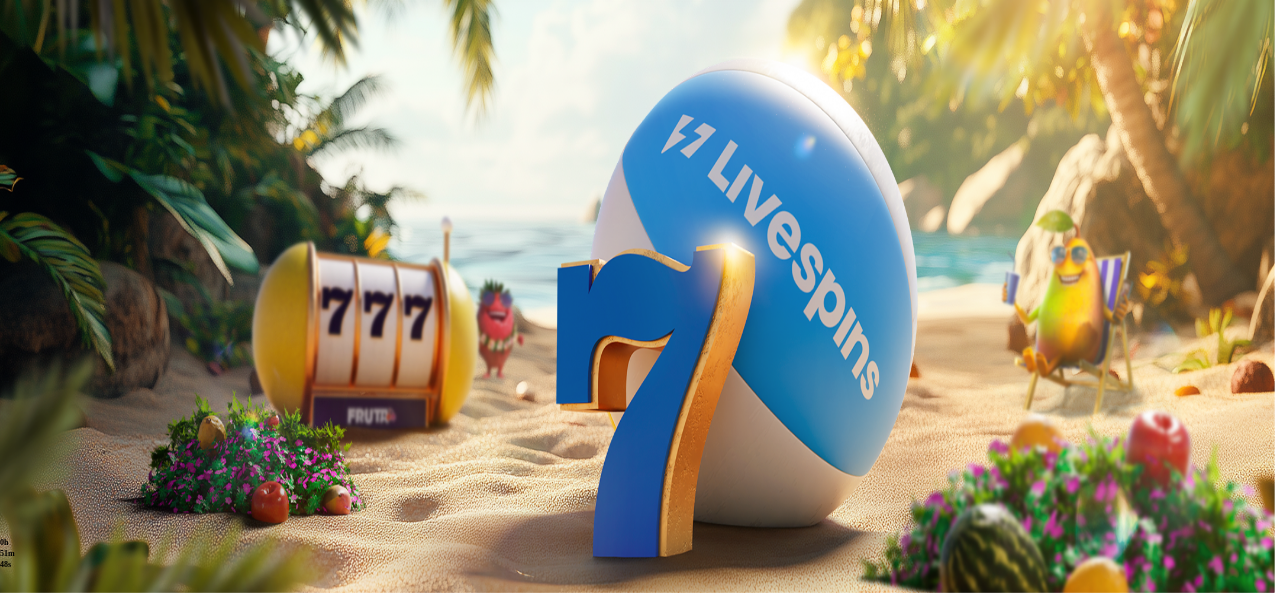 click at bounding box center [79, 845] 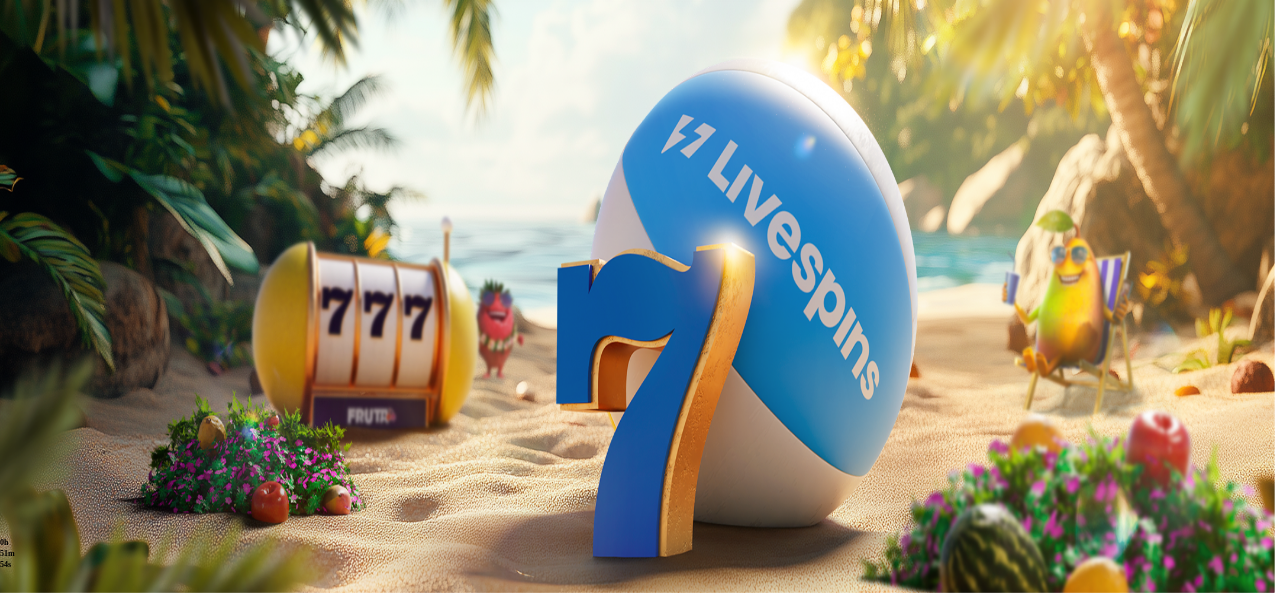type on "********" 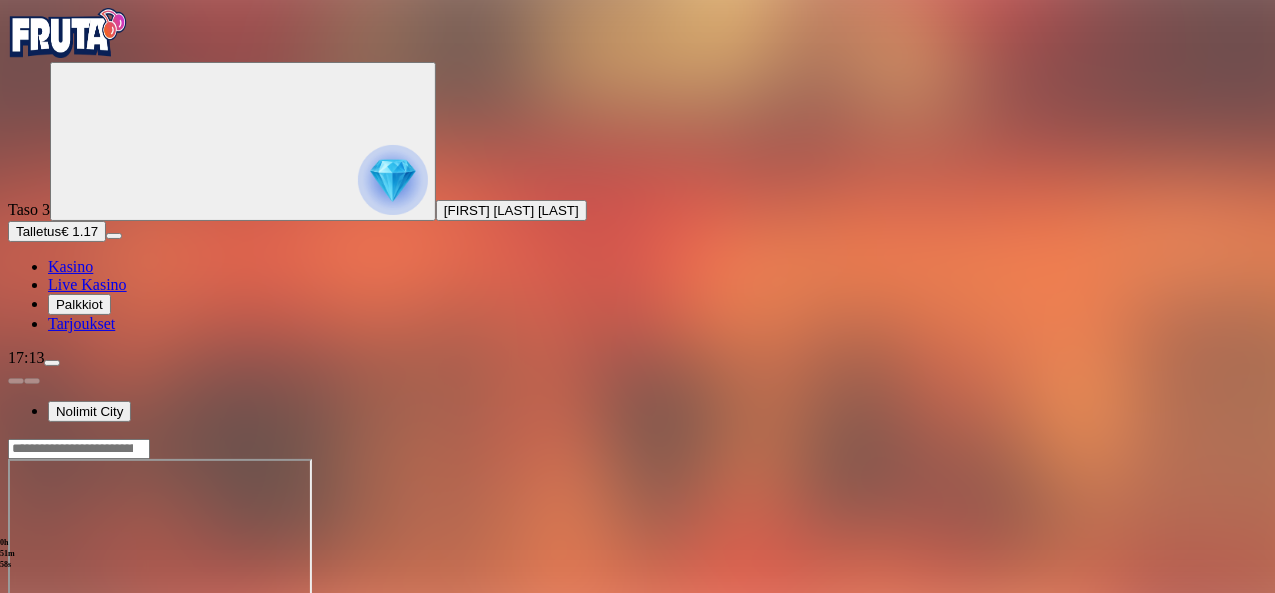 click at bounding box center (48, 631) 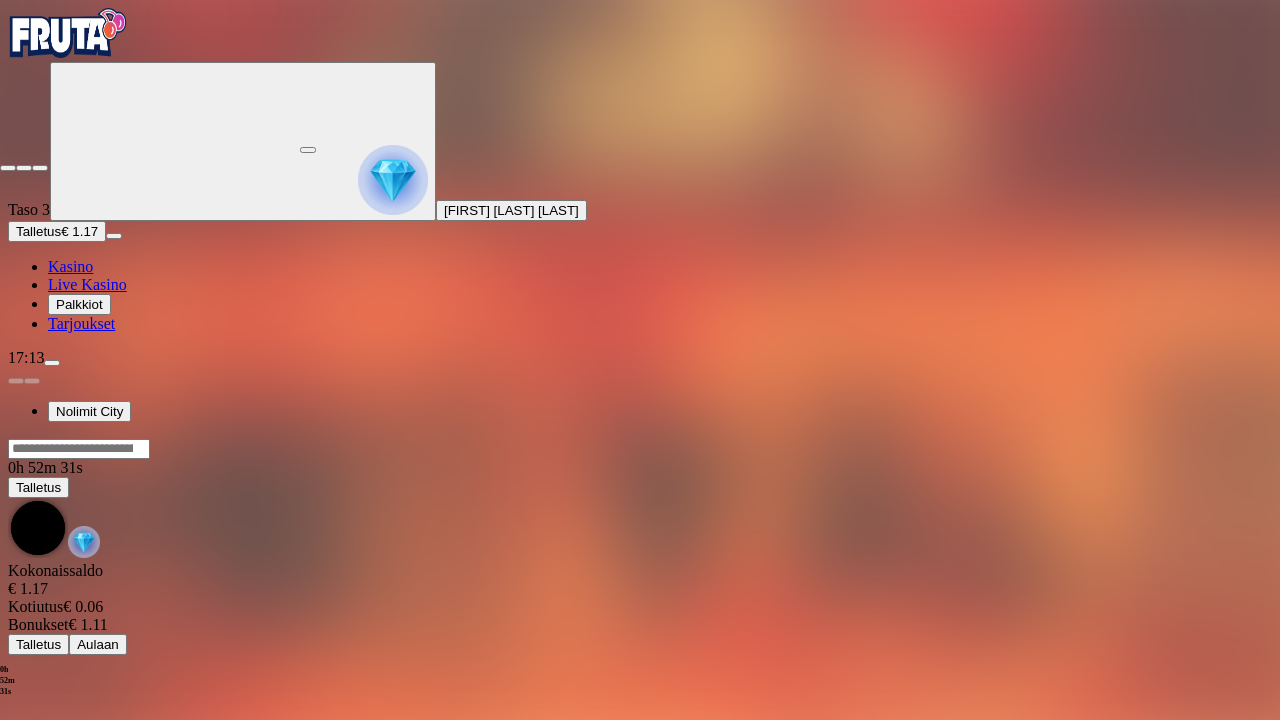 click at bounding box center (8, 168) 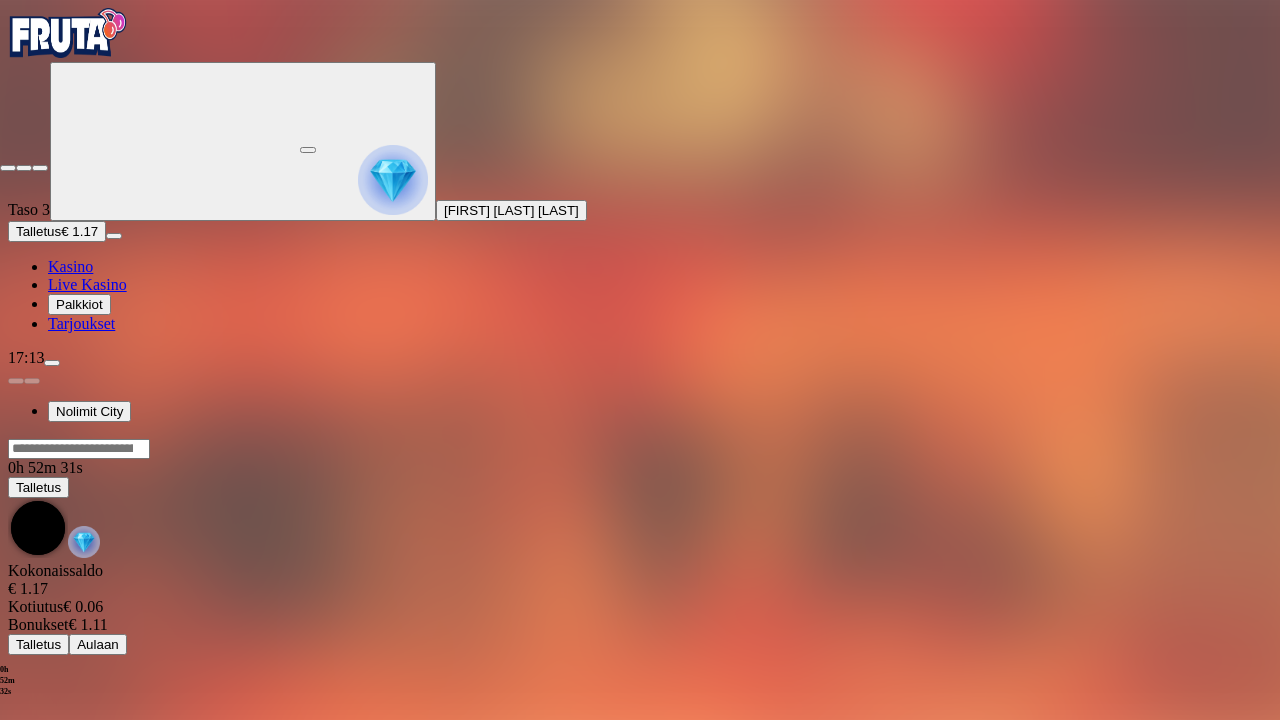 click at bounding box center [8, 168] 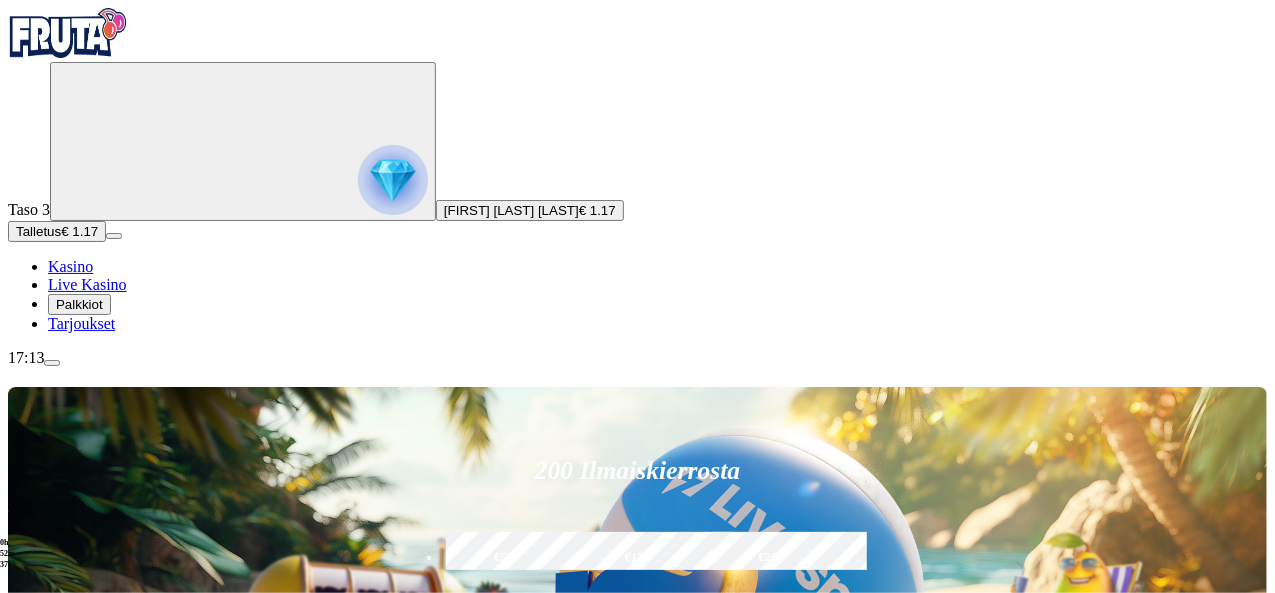 scroll, scrollTop: 83, scrollLeft: 0, axis: vertical 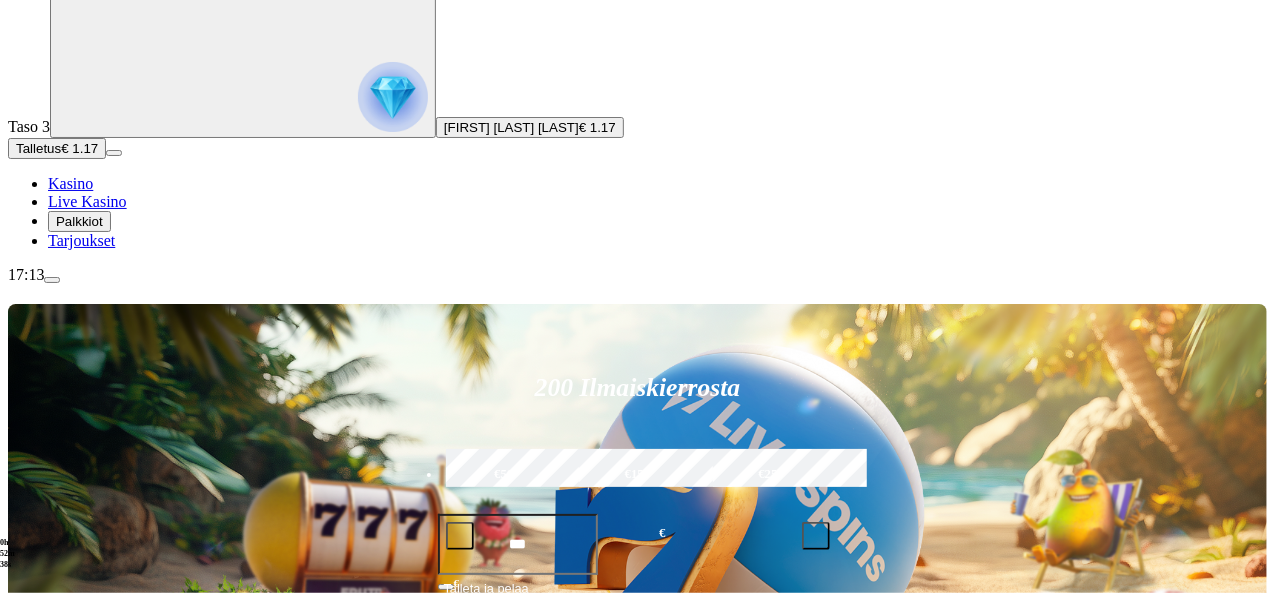 click on "Pelaa nyt" at bounding box center [77, 1033] 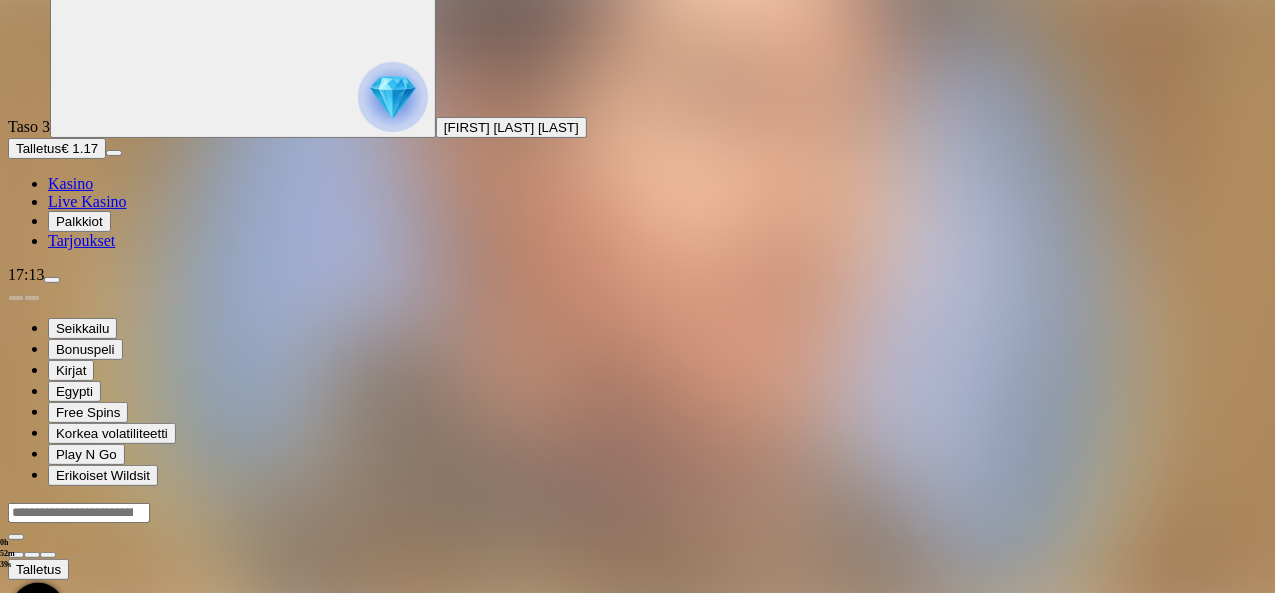 scroll, scrollTop: 0, scrollLeft: 0, axis: both 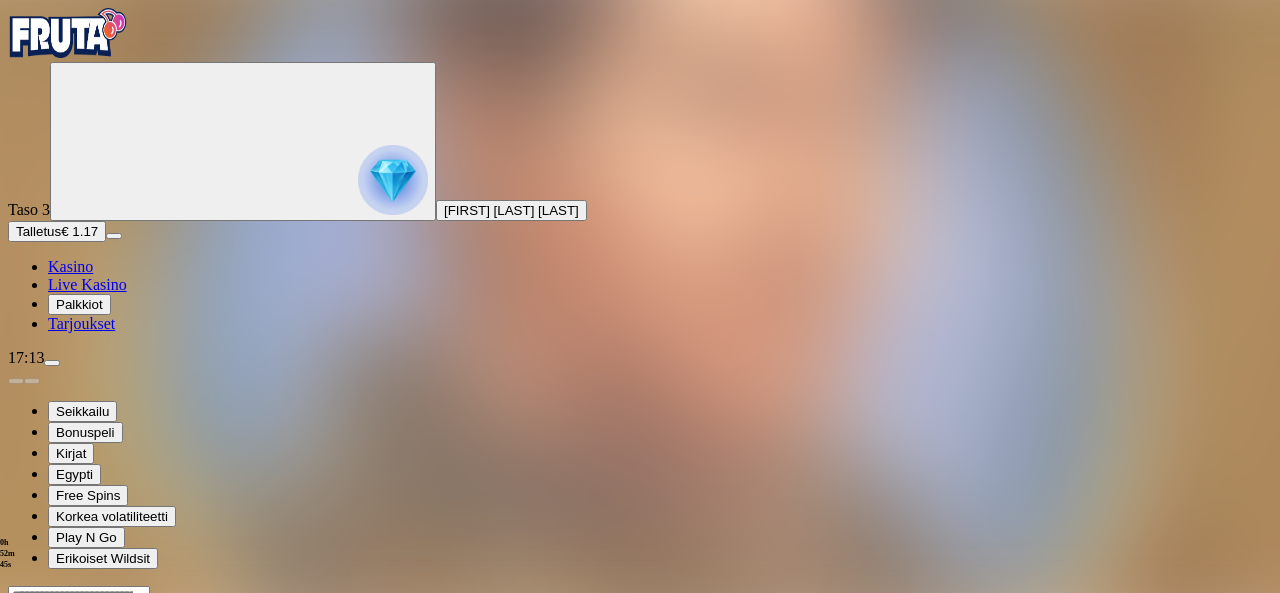 click at bounding box center [48, 778] 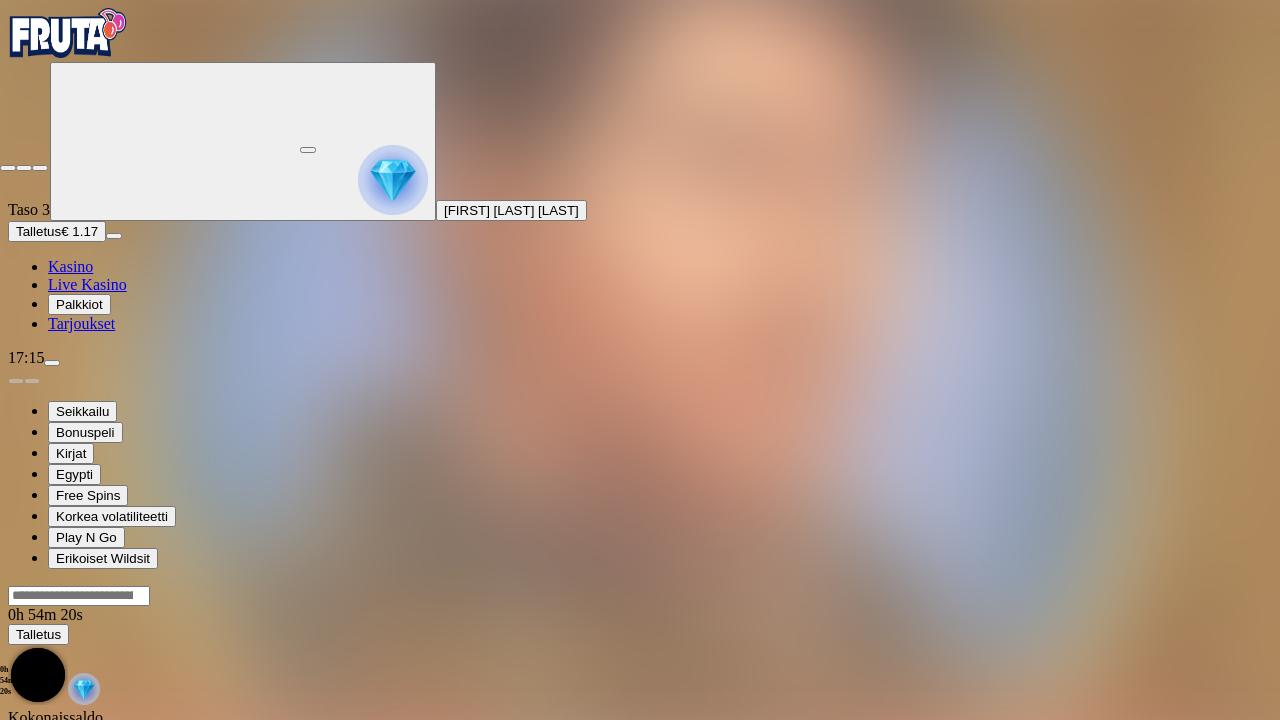 click at bounding box center (8, 168) 